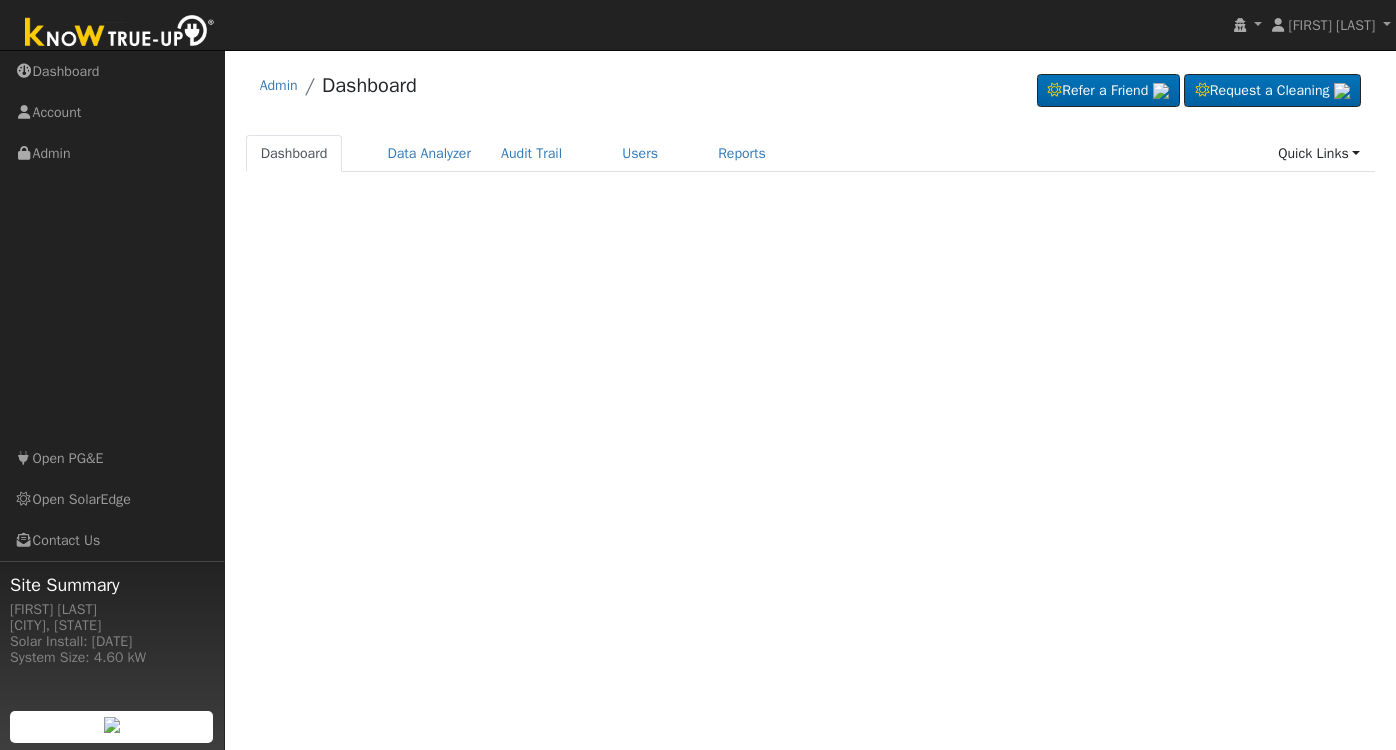scroll, scrollTop: 0, scrollLeft: 0, axis: both 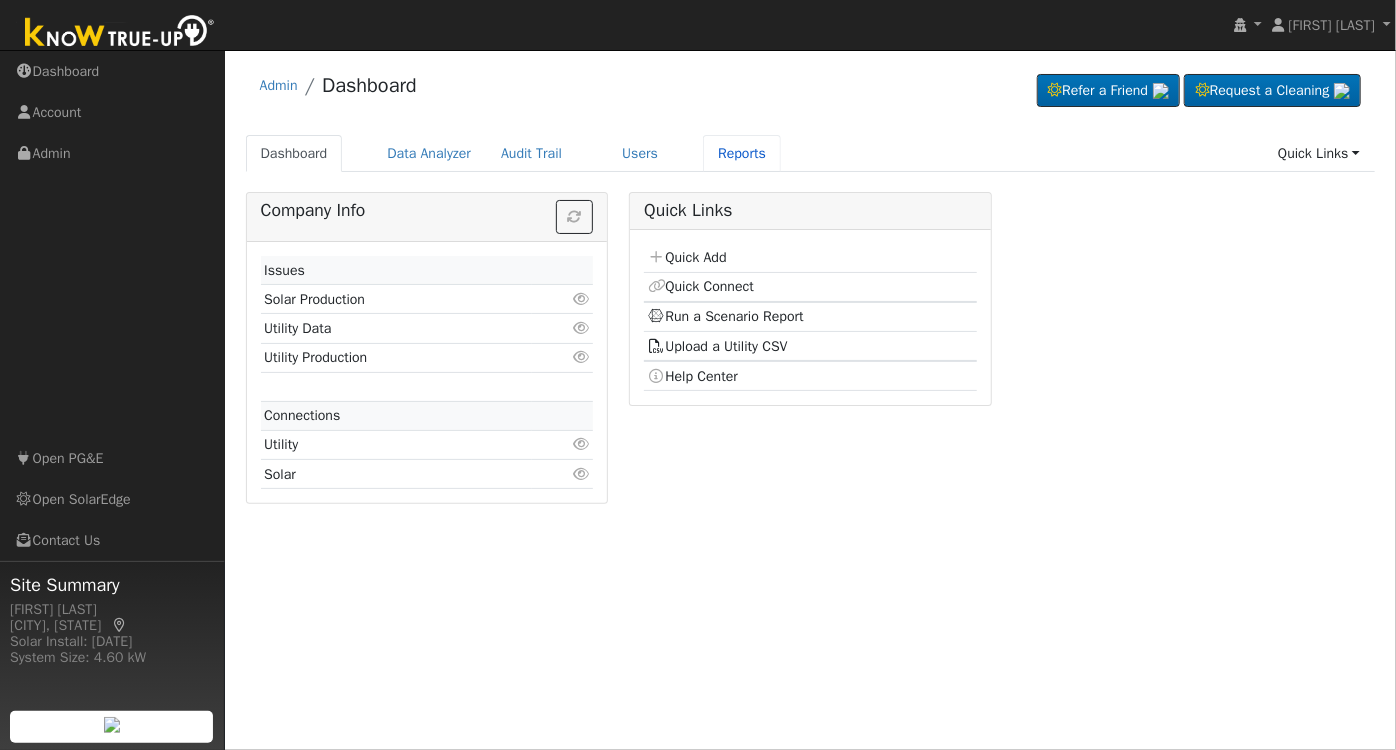 click on "Reports" at bounding box center (742, 153) 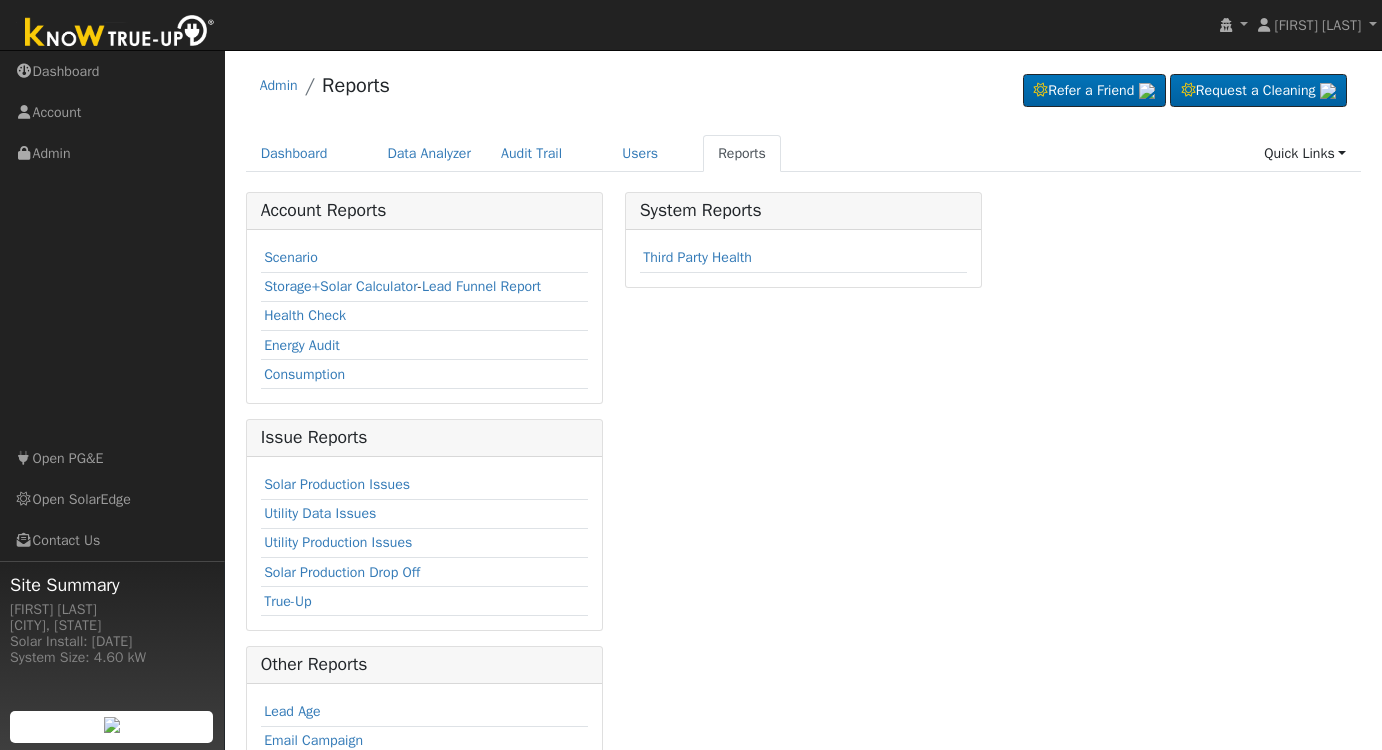 scroll, scrollTop: 0, scrollLeft: 0, axis: both 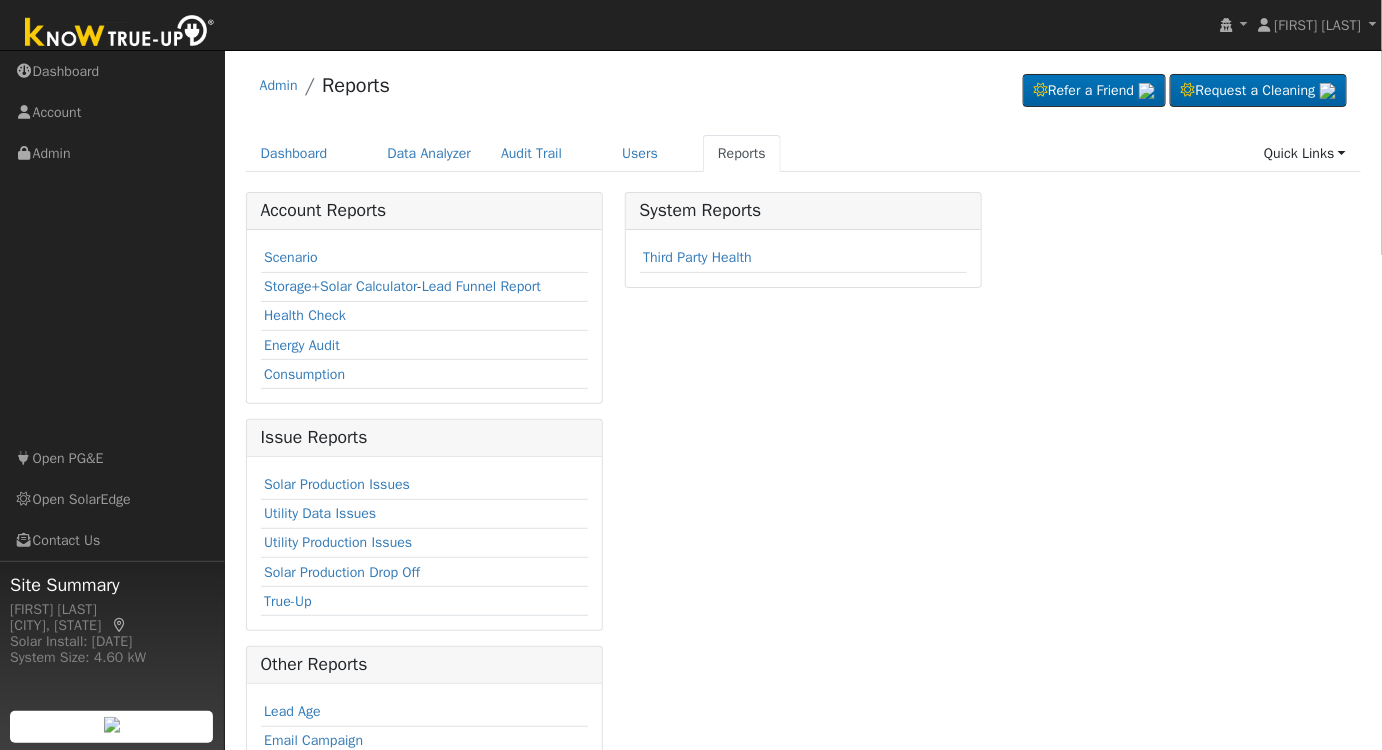 click on "Scenario" at bounding box center (291, 257) 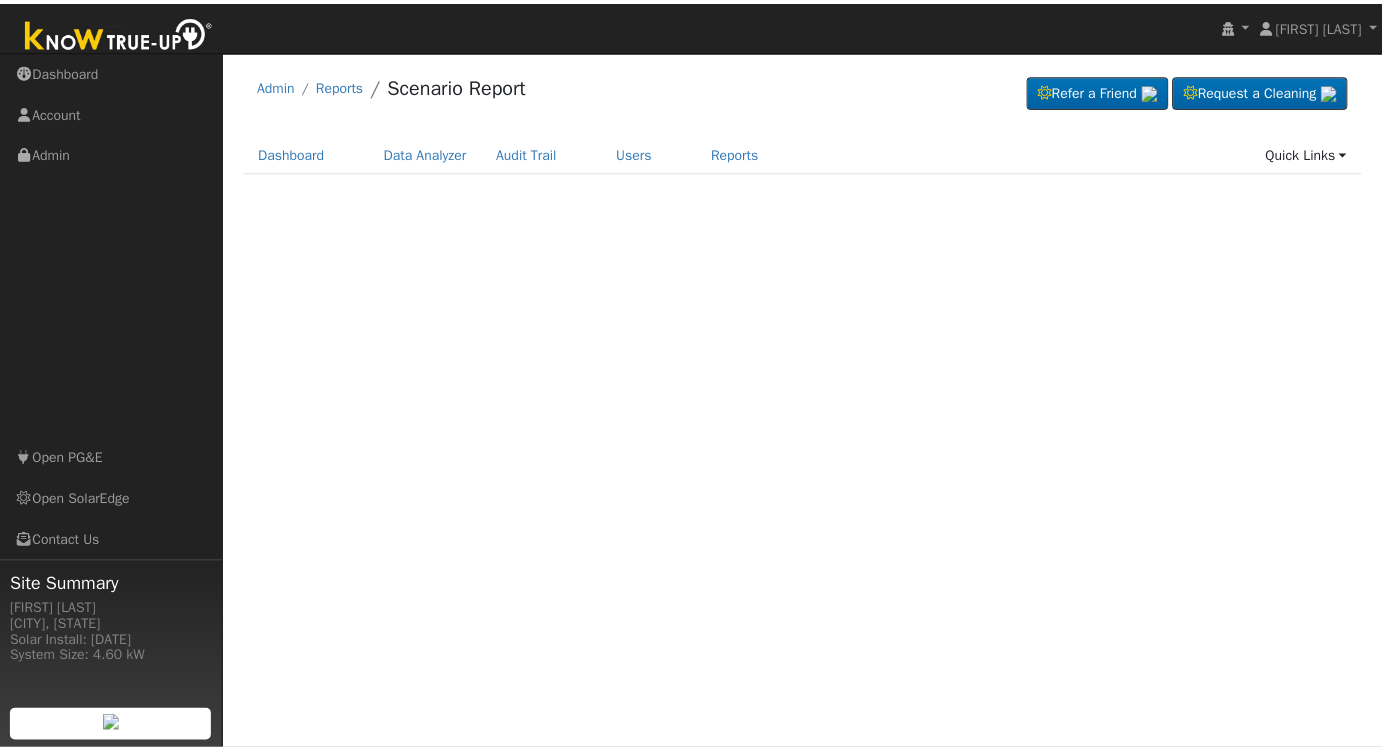 scroll, scrollTop: 0, scrollLeft: 0, axis: both 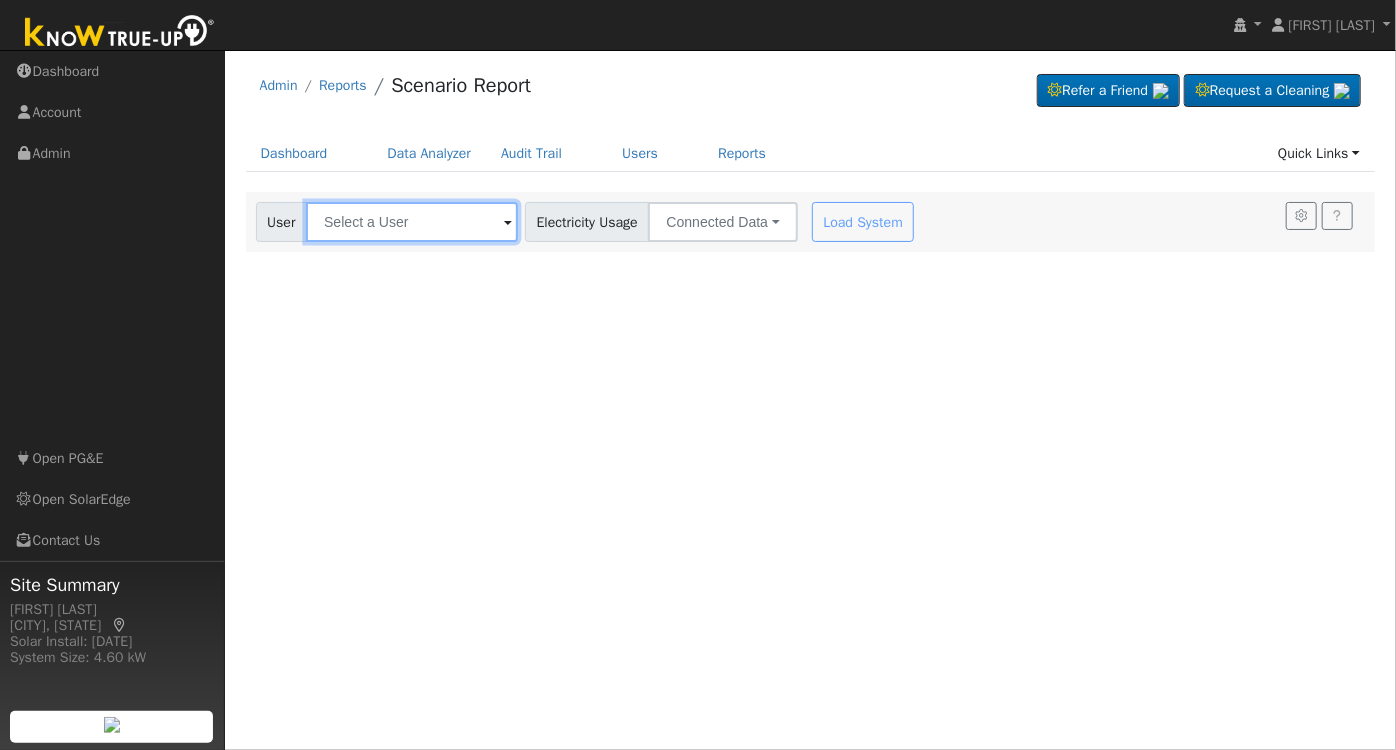 click at bounding box center [412, 222] 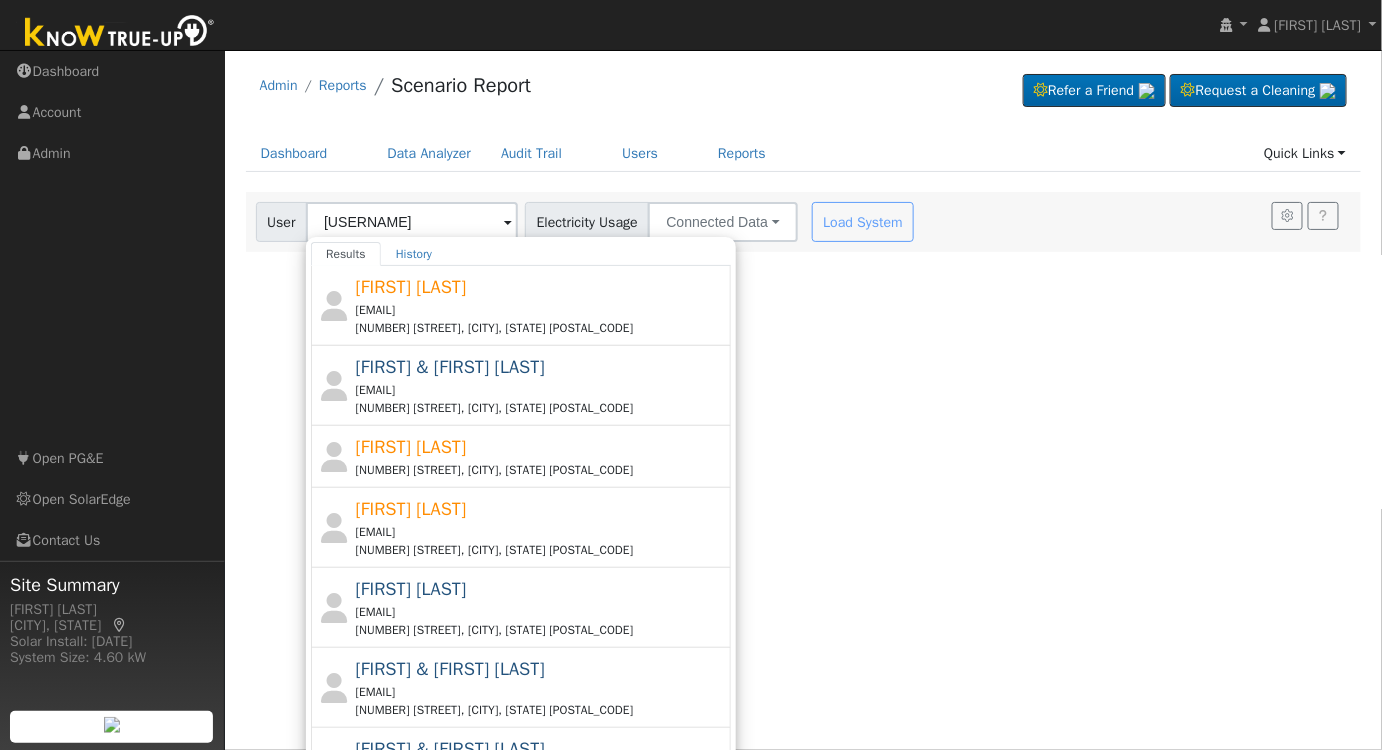 click on "[EMAIL]" at bounding box center [541, 310] 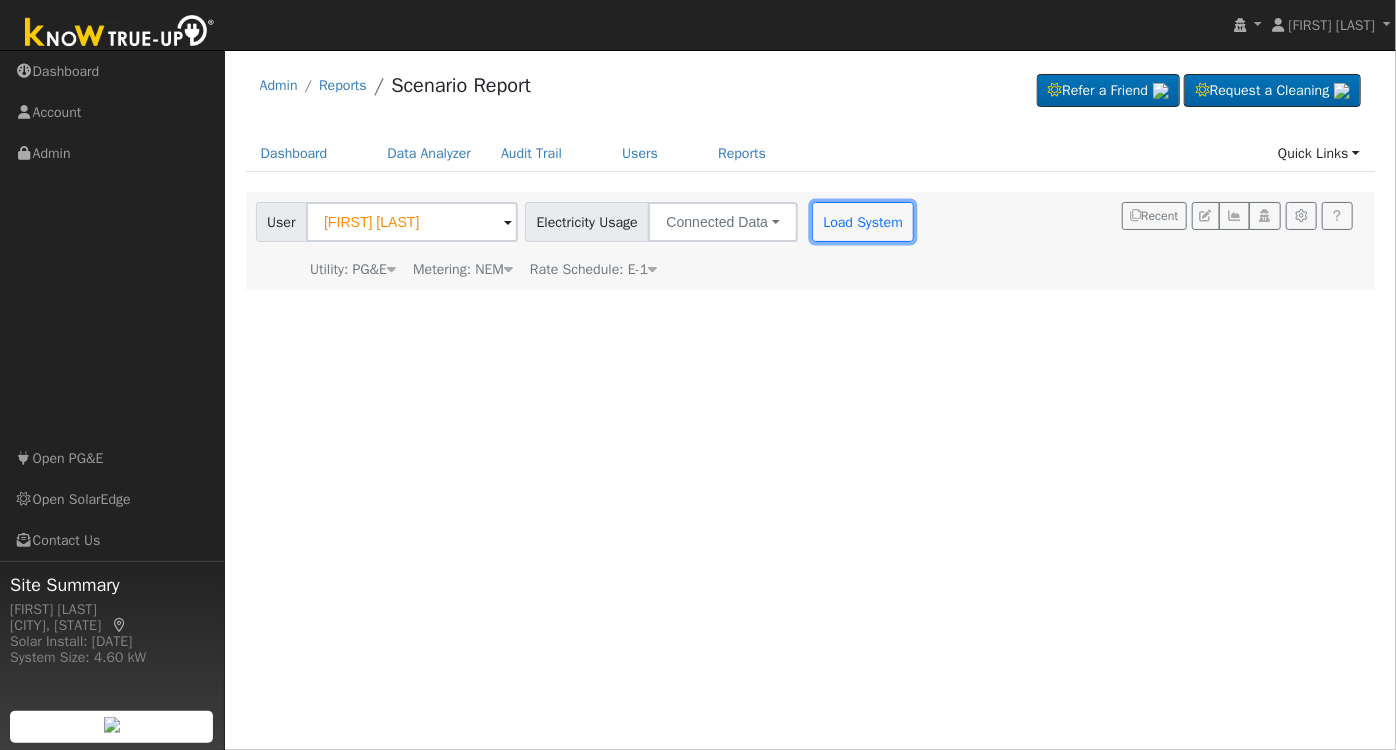 click on "Load System" at bounding box center [863, 222] 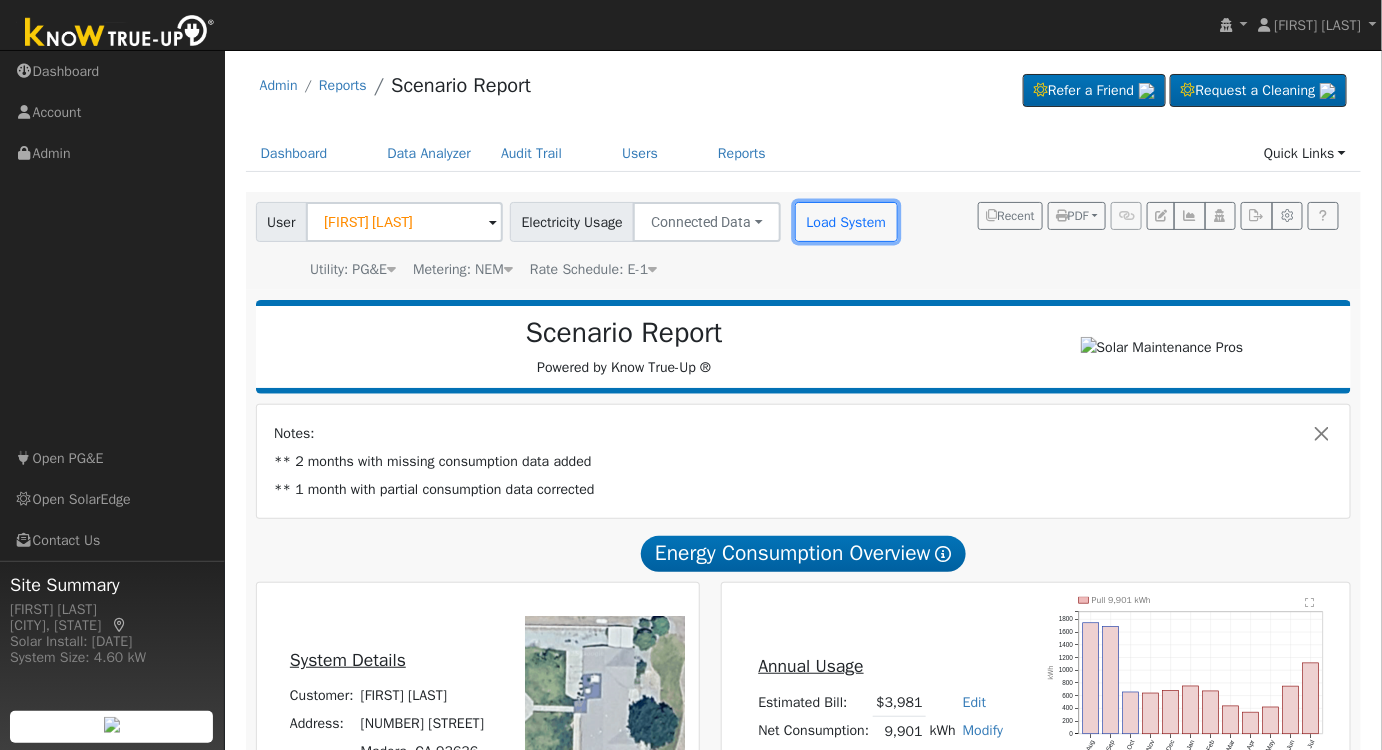 click on "Load System" at bounding box center (846, 222) 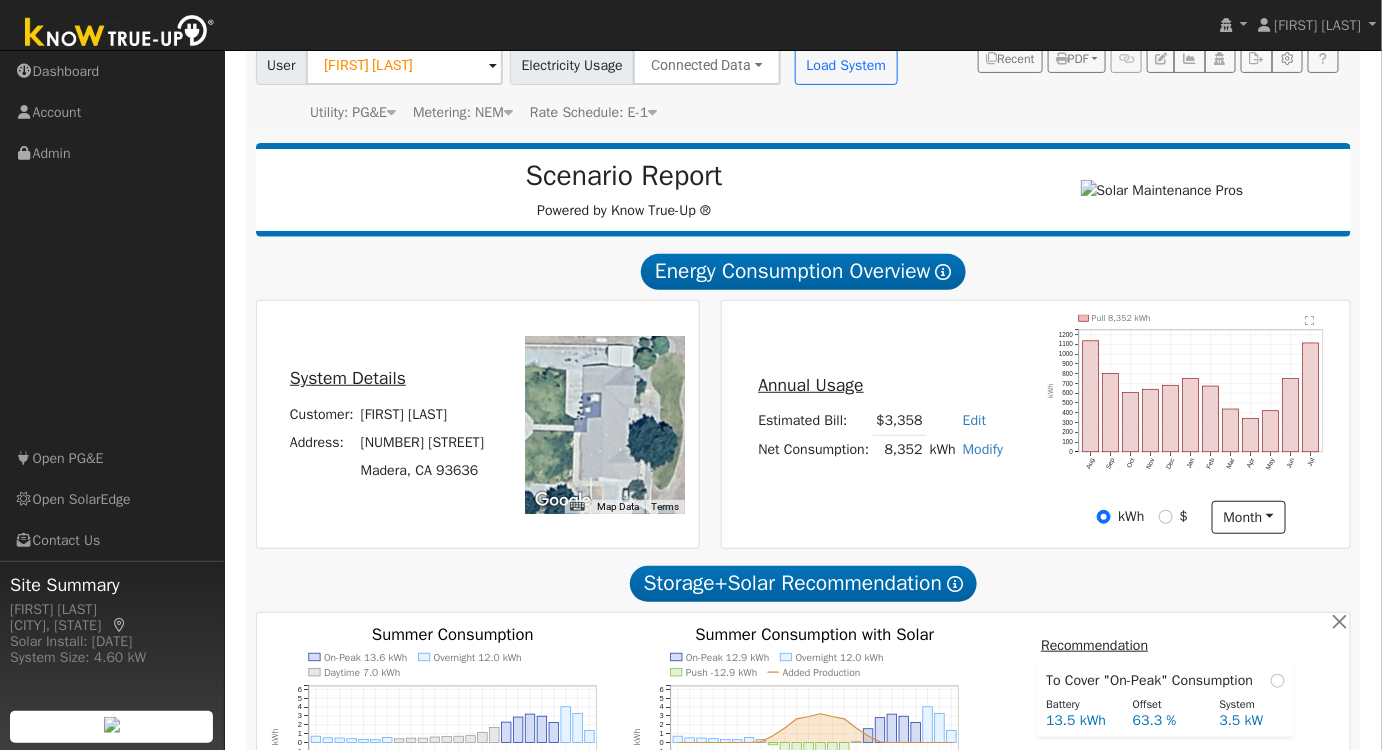 scroll, scrollTop: 181, scrollLeft: 0, axis: vertical 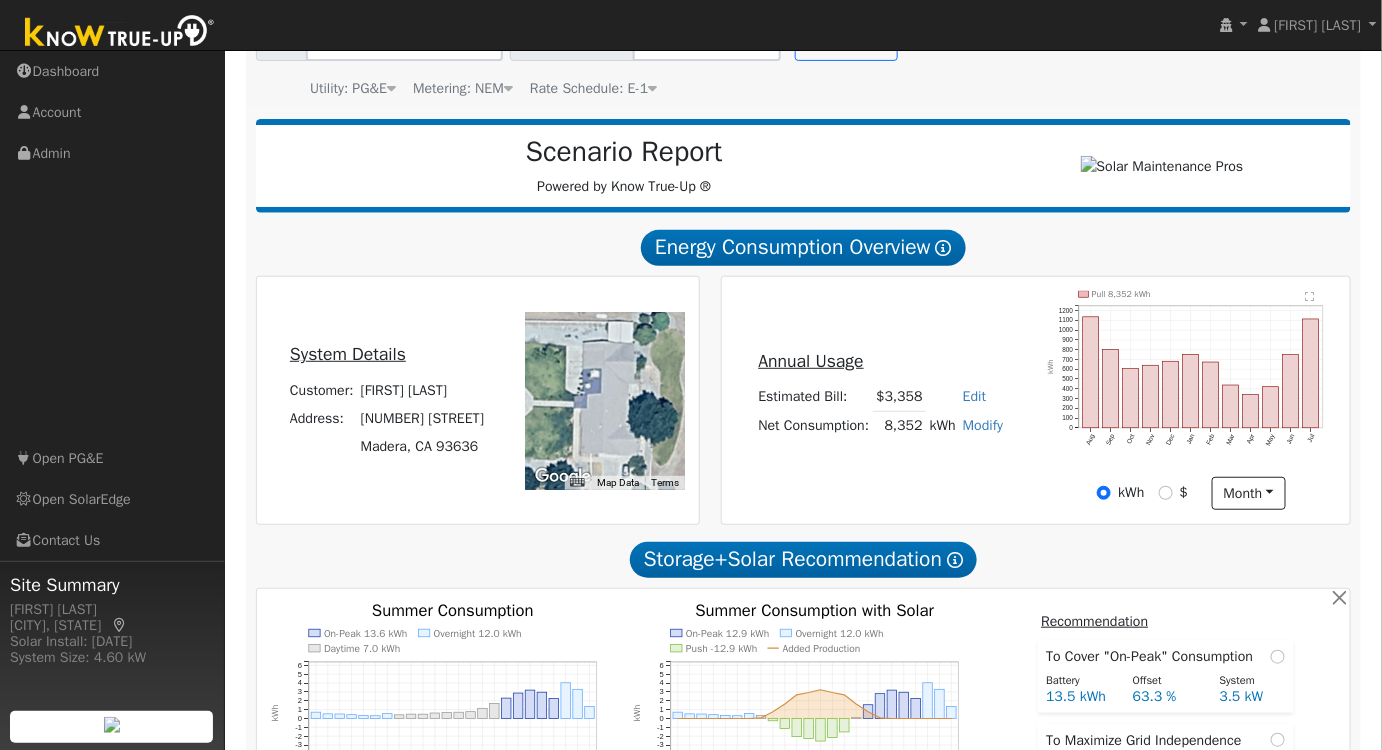 click on "Modify" at bounding box center (983, 425) 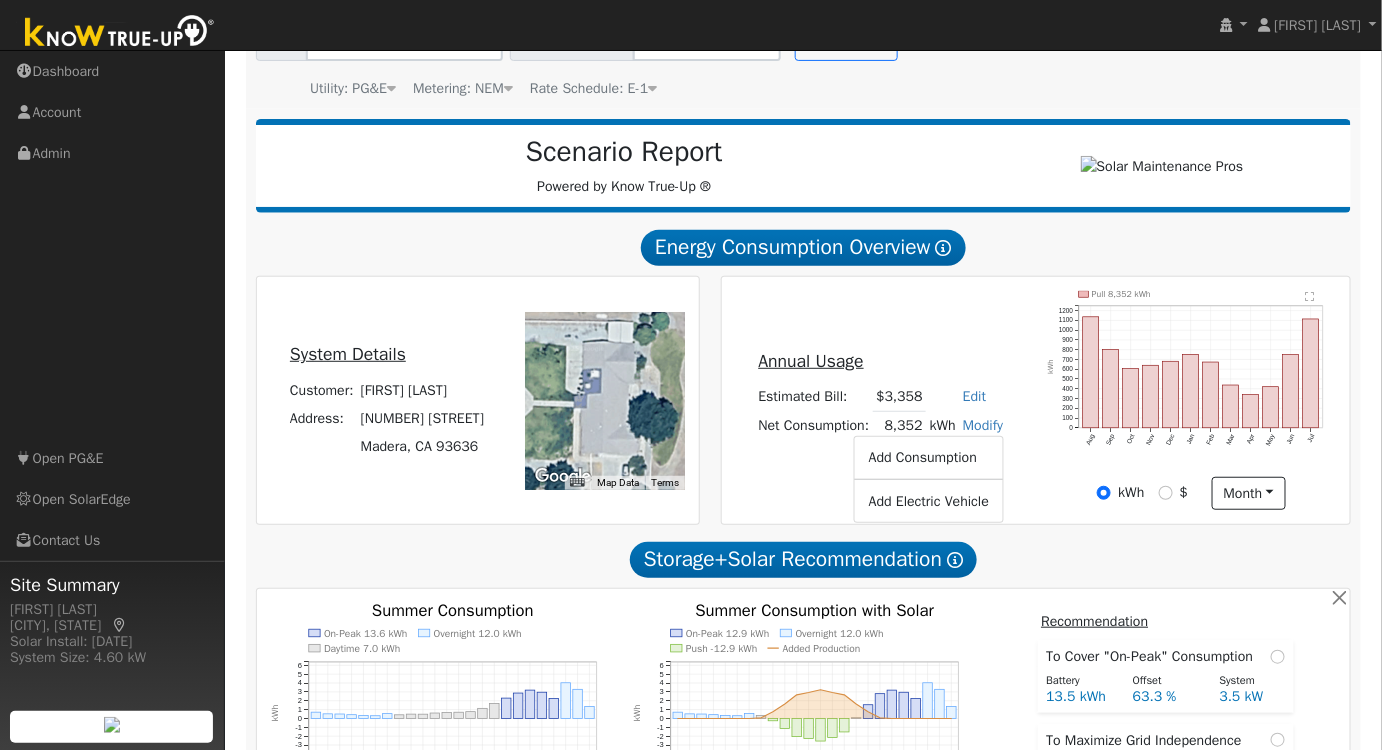 click on "Add Consumption" at bounding box center (929, 458) 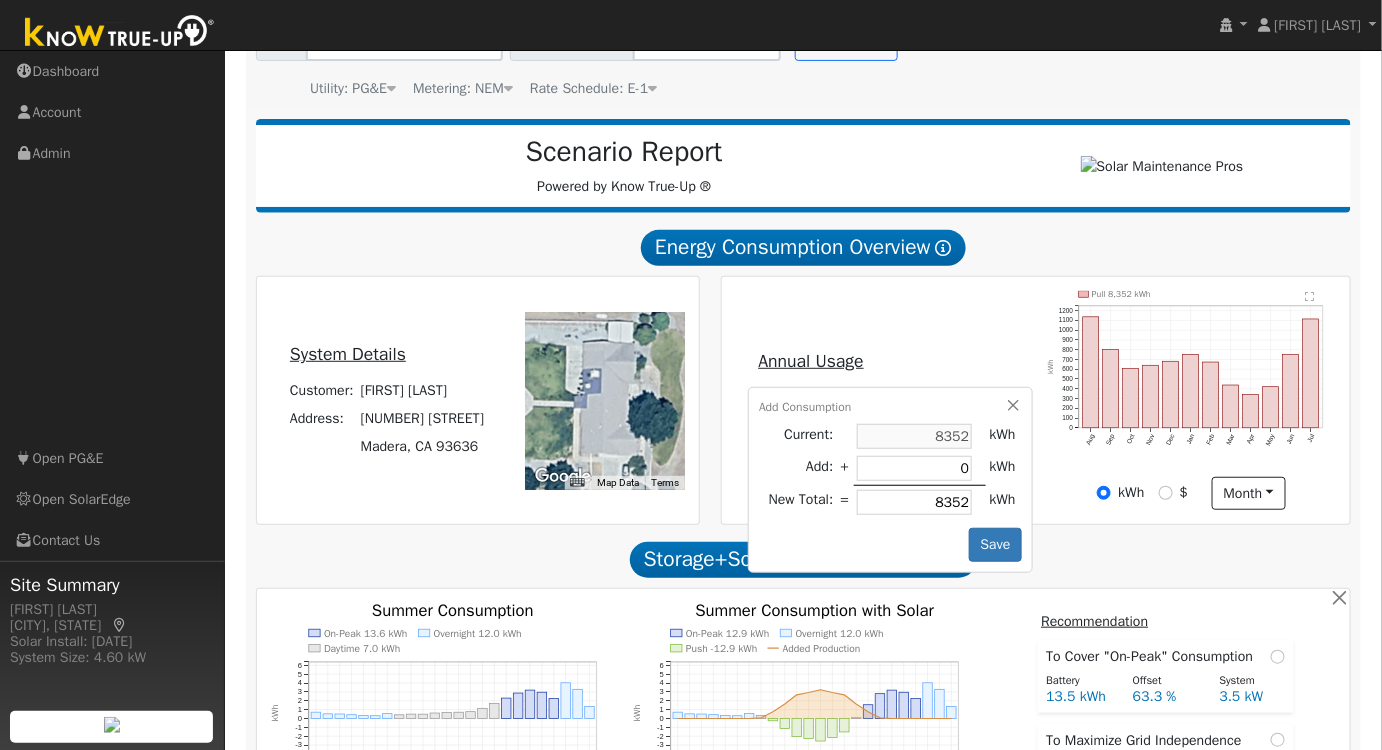 type on "1" 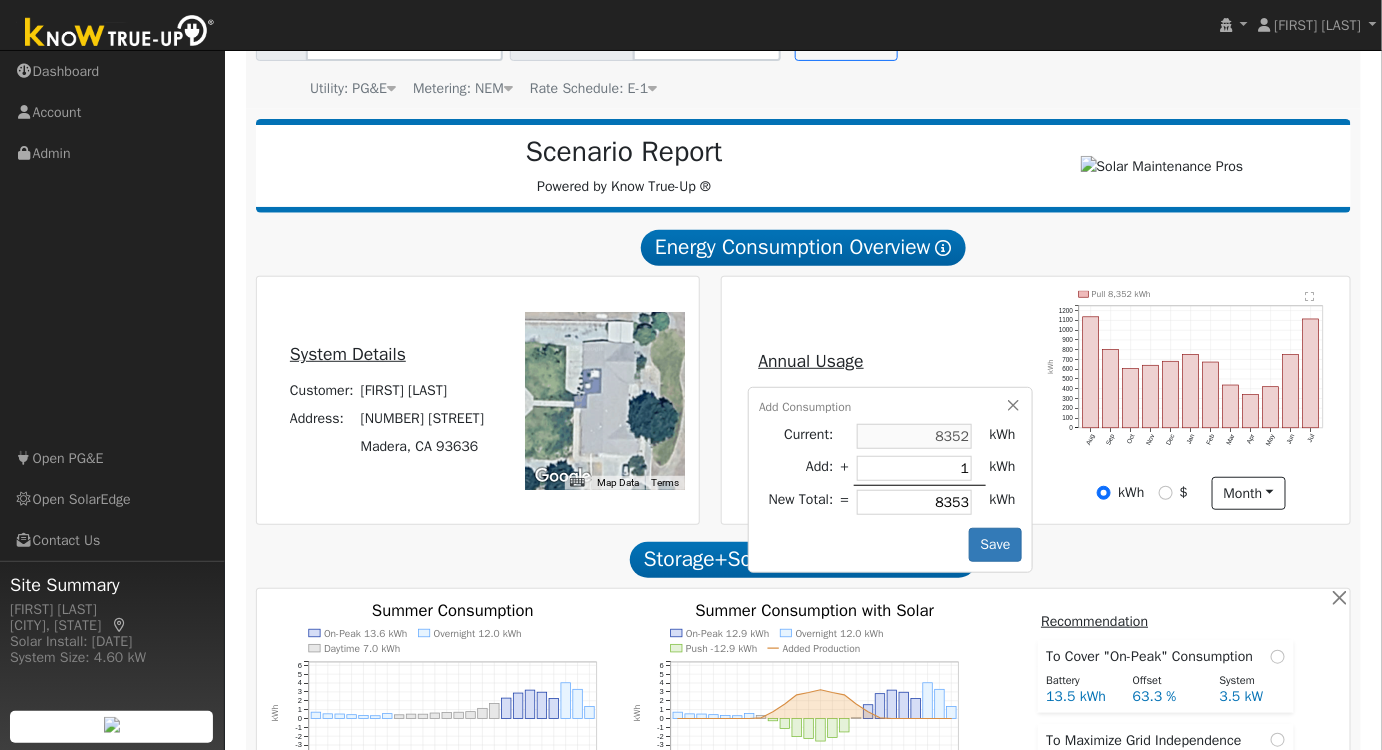 type on "15" 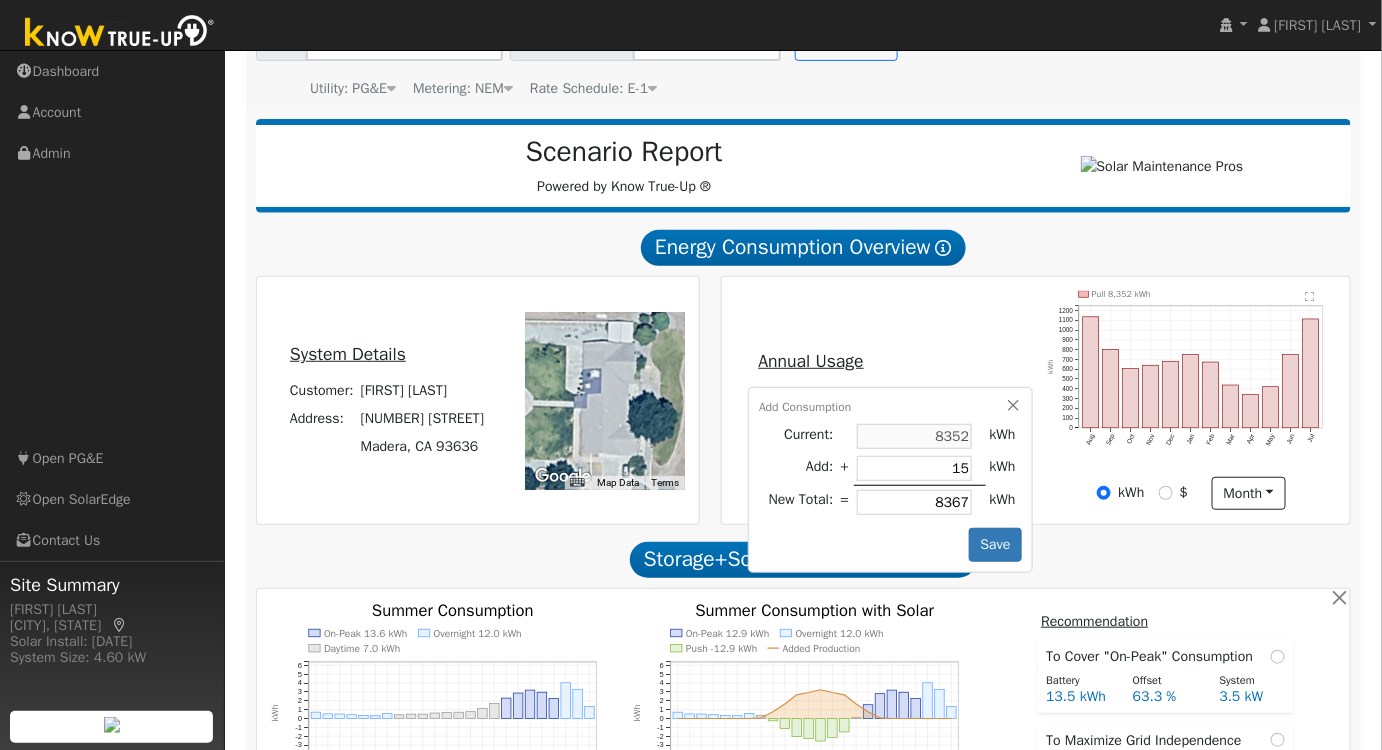 type on "150" 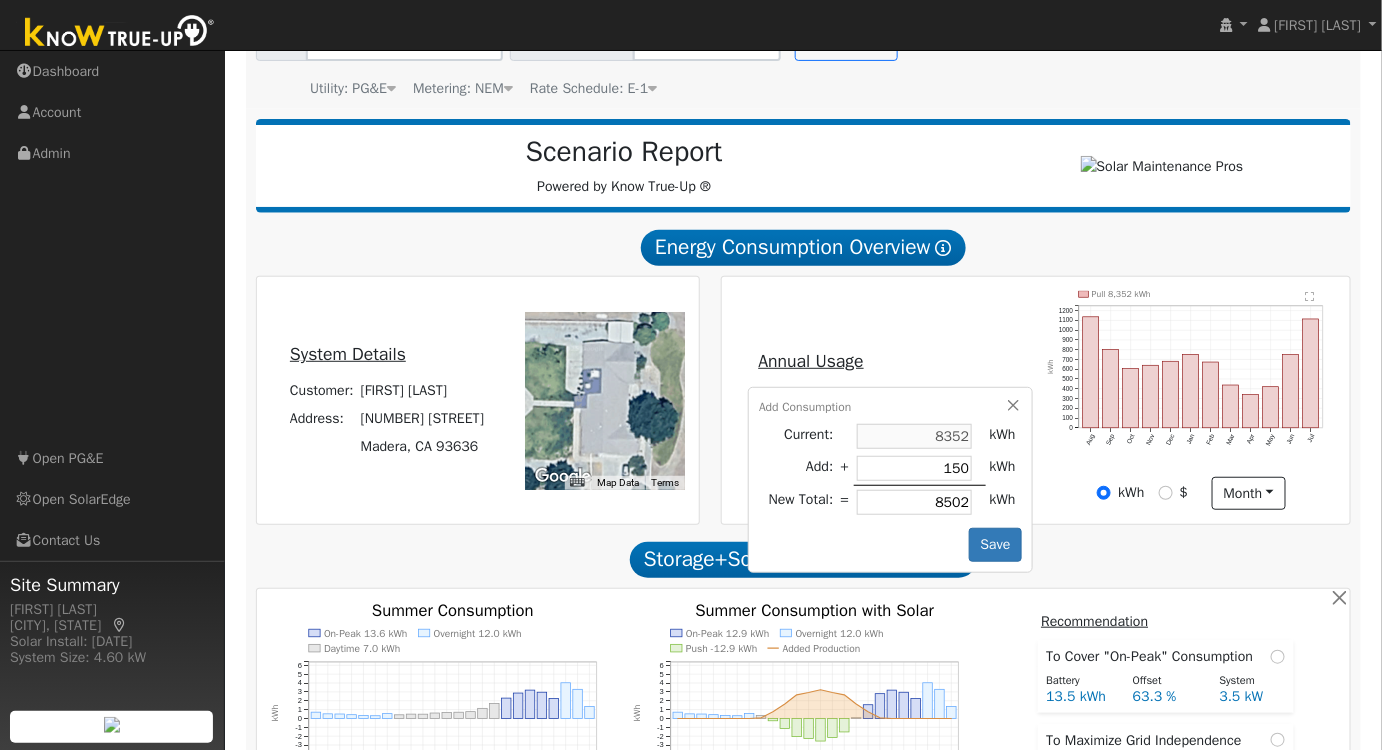 type on "1500" 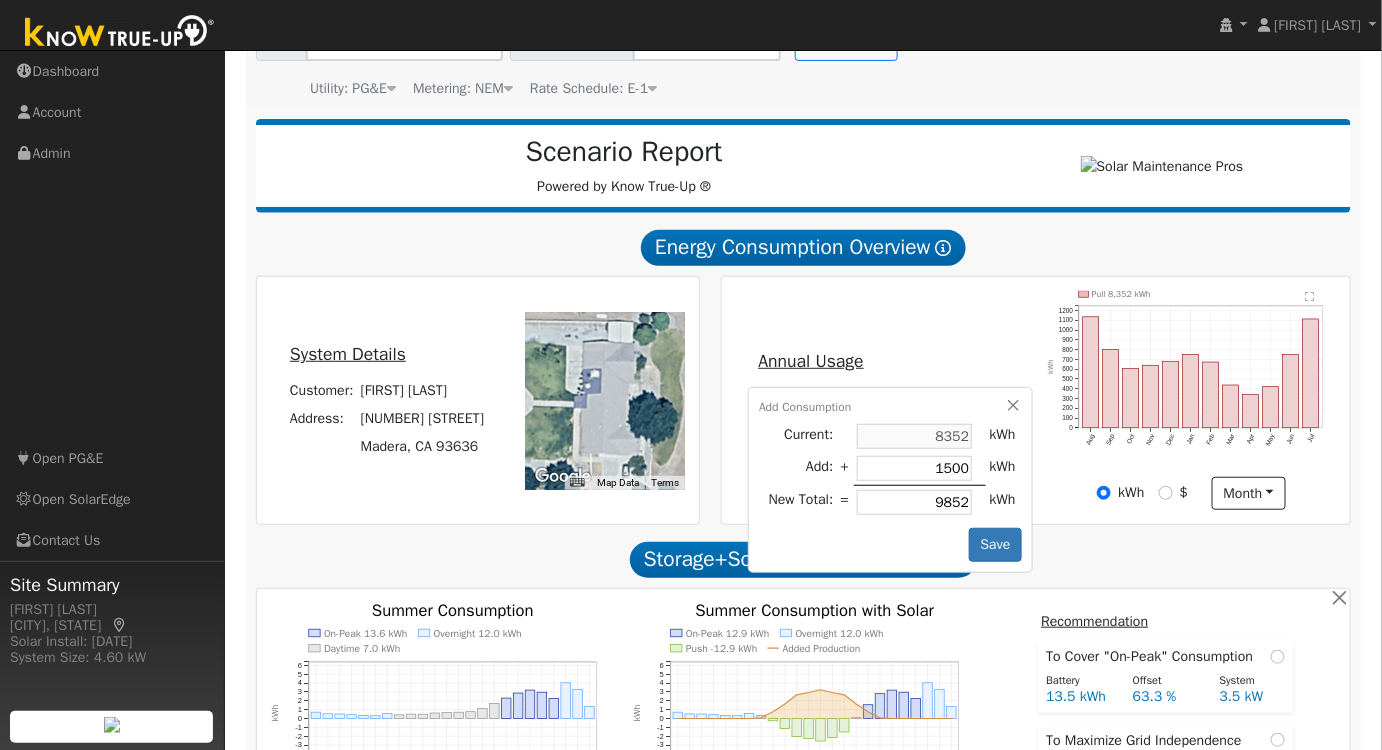 type on "1500" 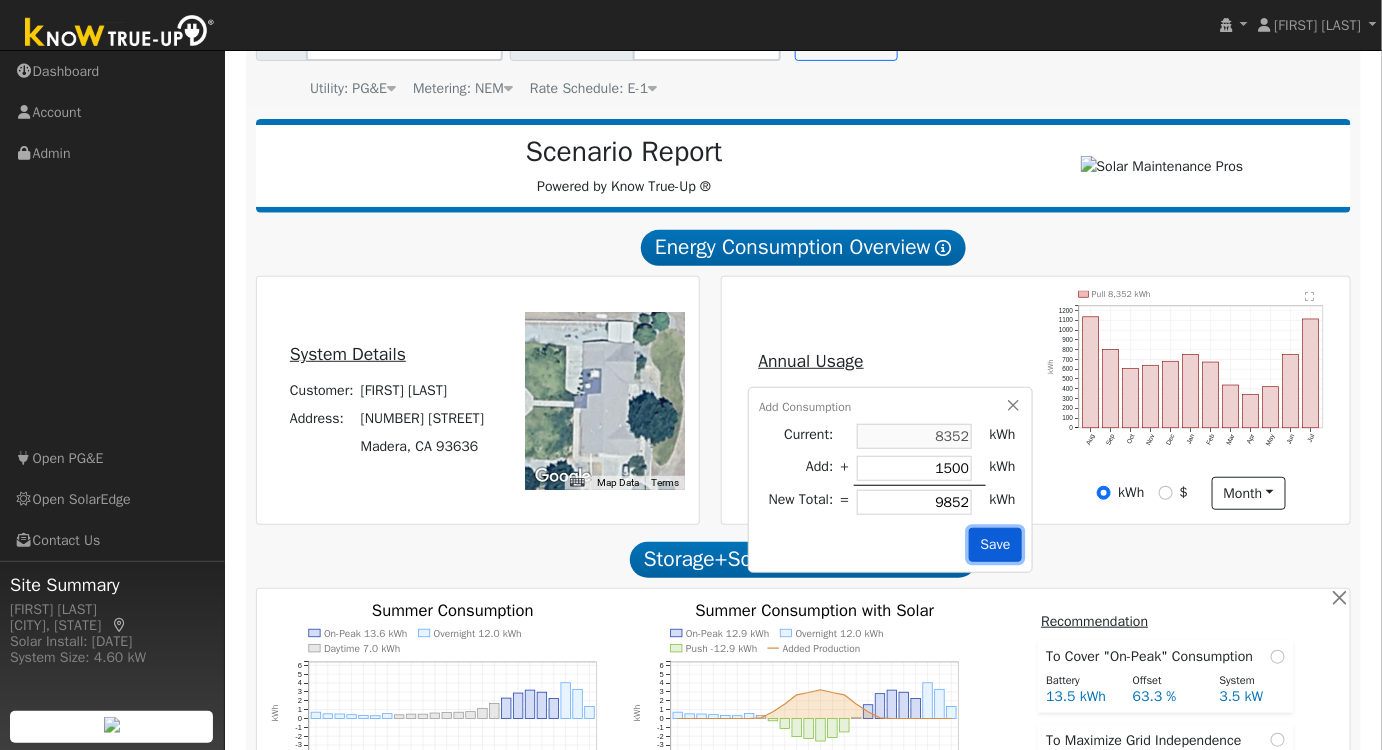 click on "Save" at bounding box center [995, 545] 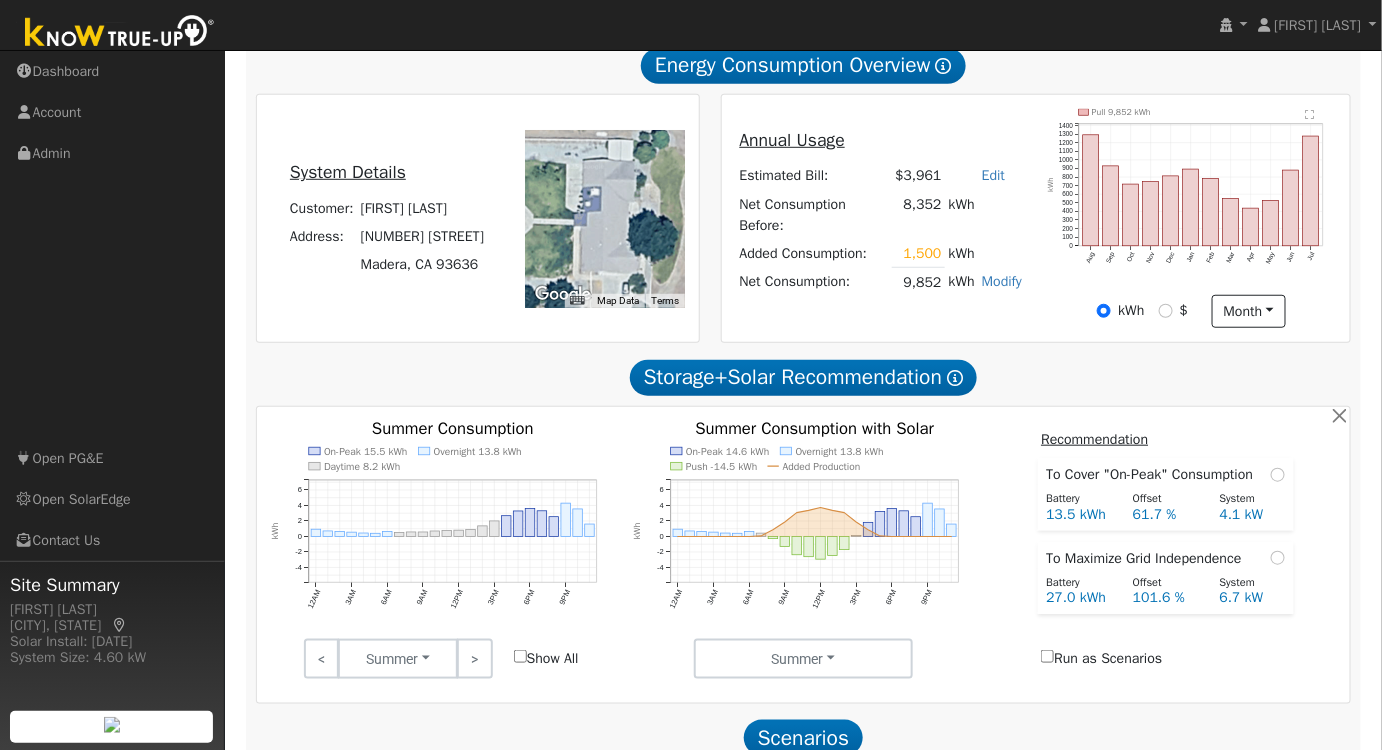 scroll, scrollTop: 613, scrollLeft: 0, axis: vertical 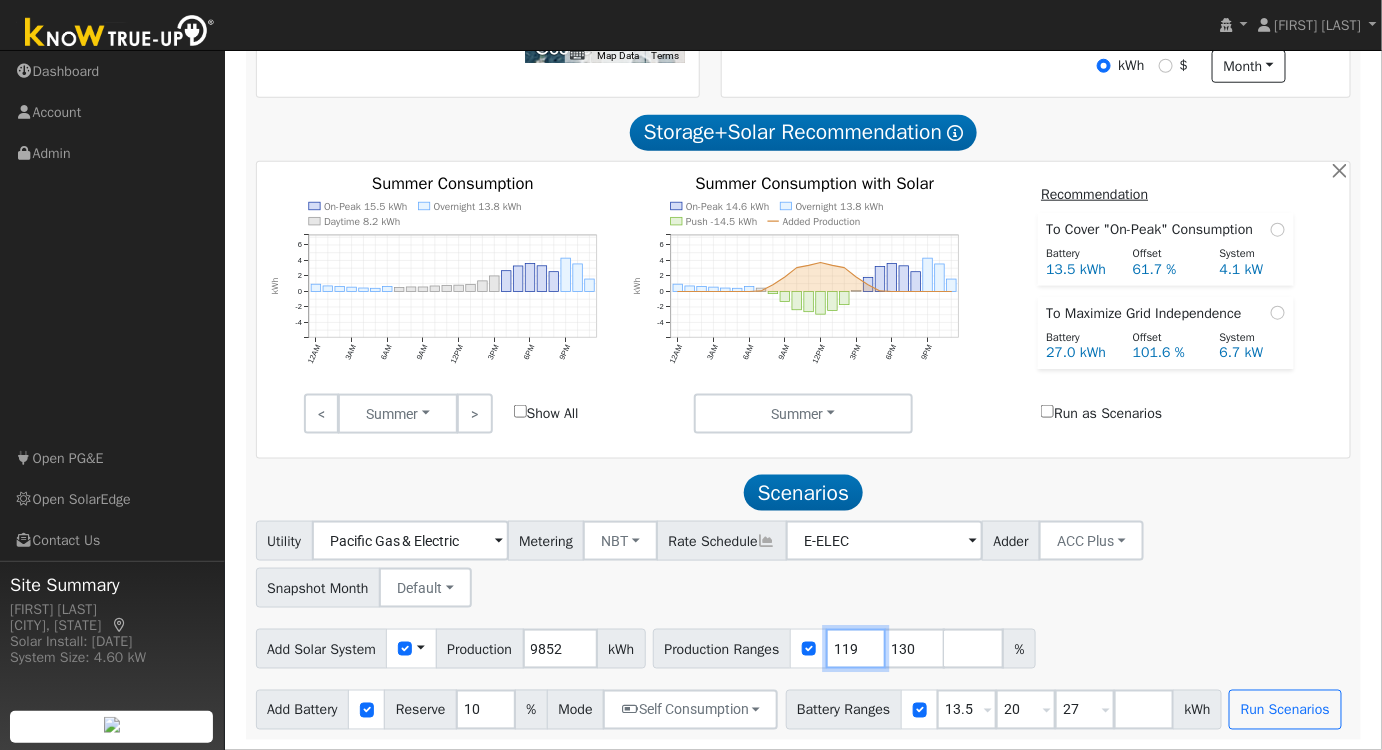 click on "119" at bounding box center (856, 649) 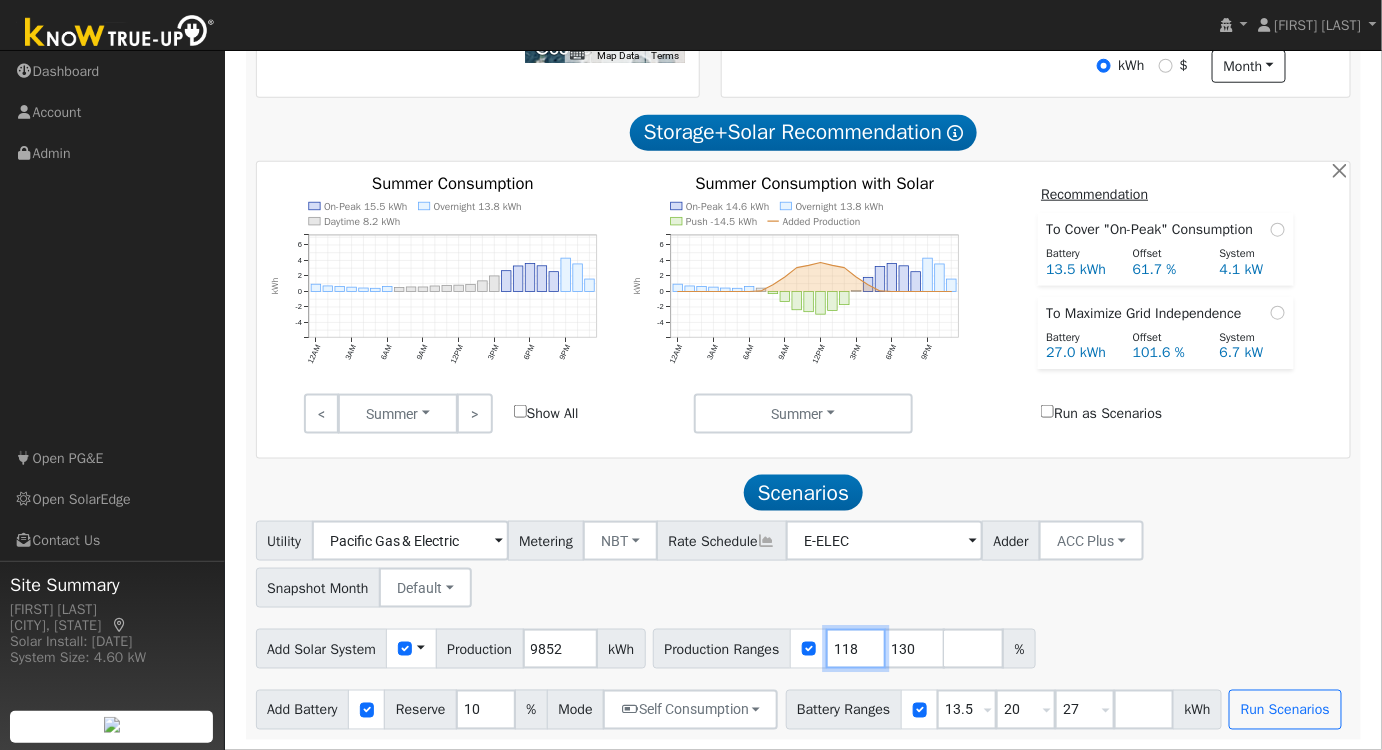 click on "118" at bounding box center [856, 649] 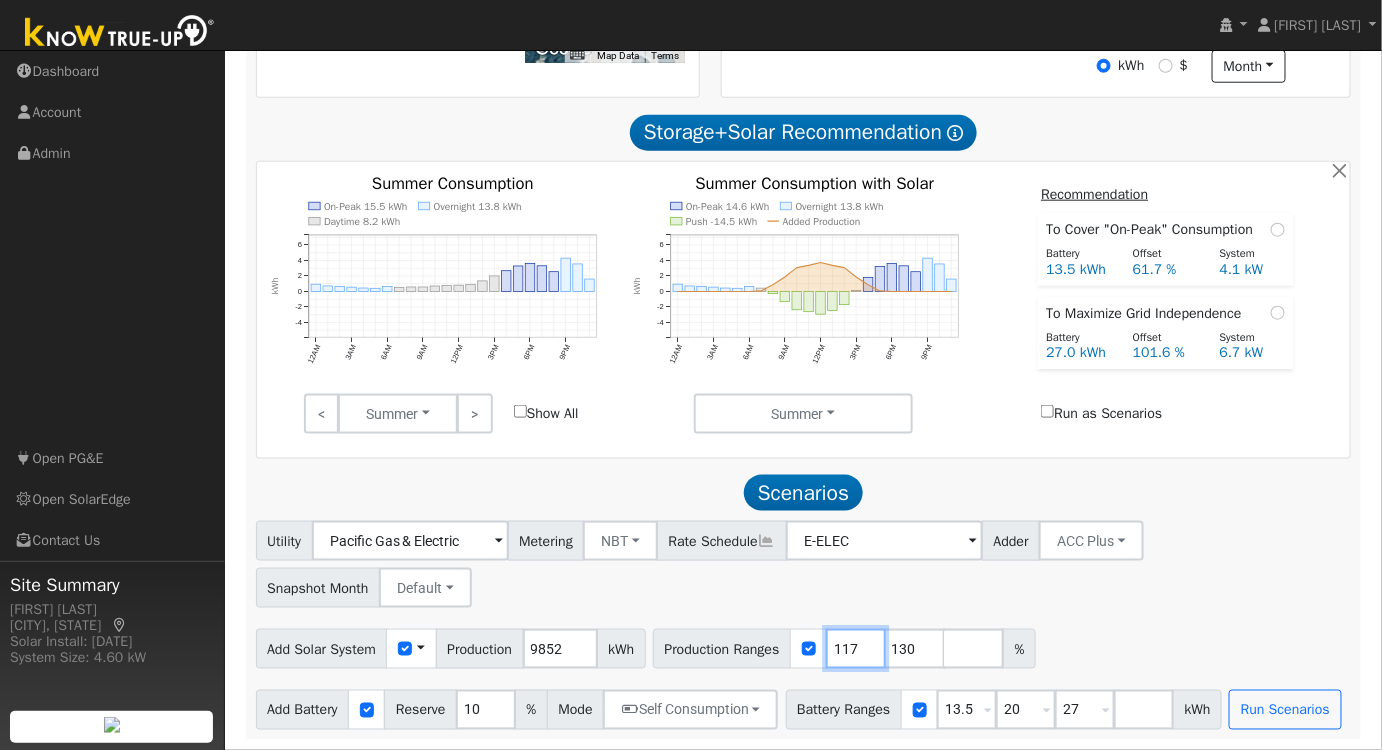 click on "117" at bounding box center [856, 649] 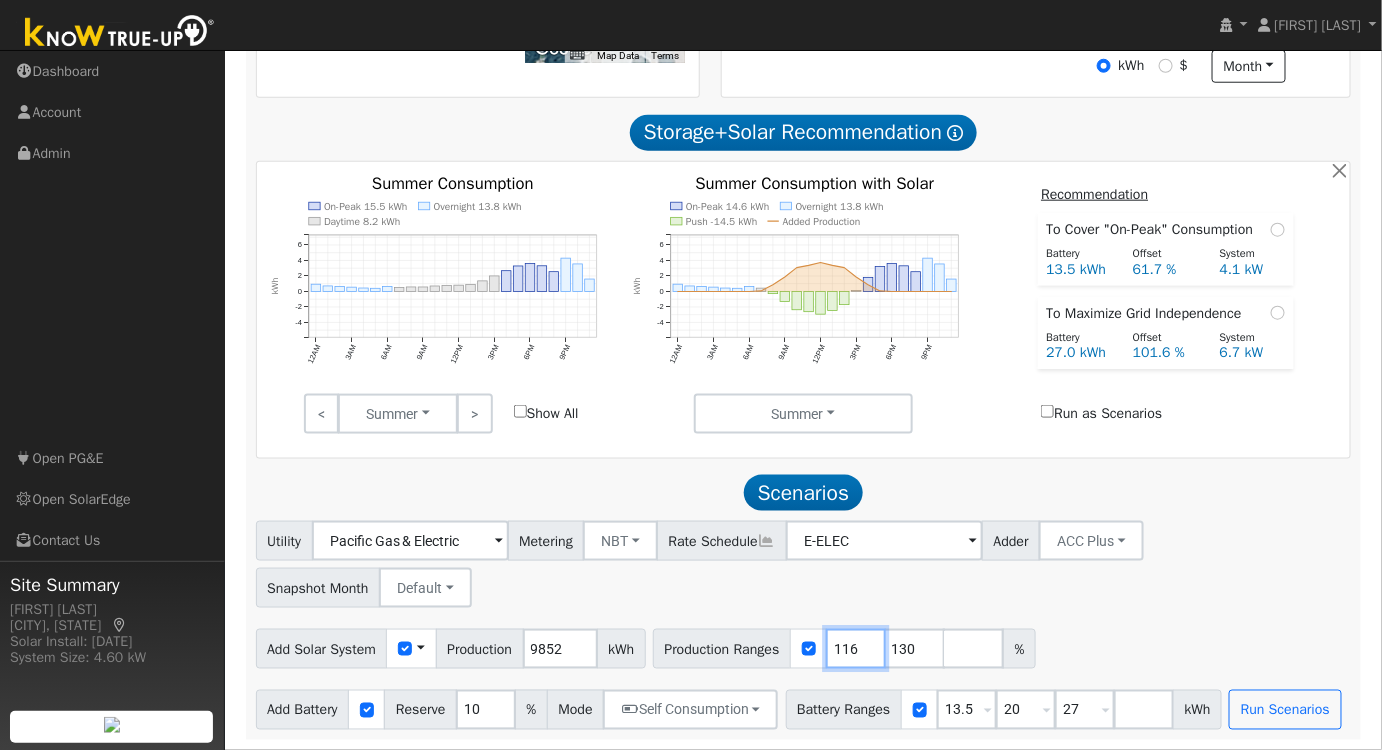 click on "116" at bounding box center [856, 649] 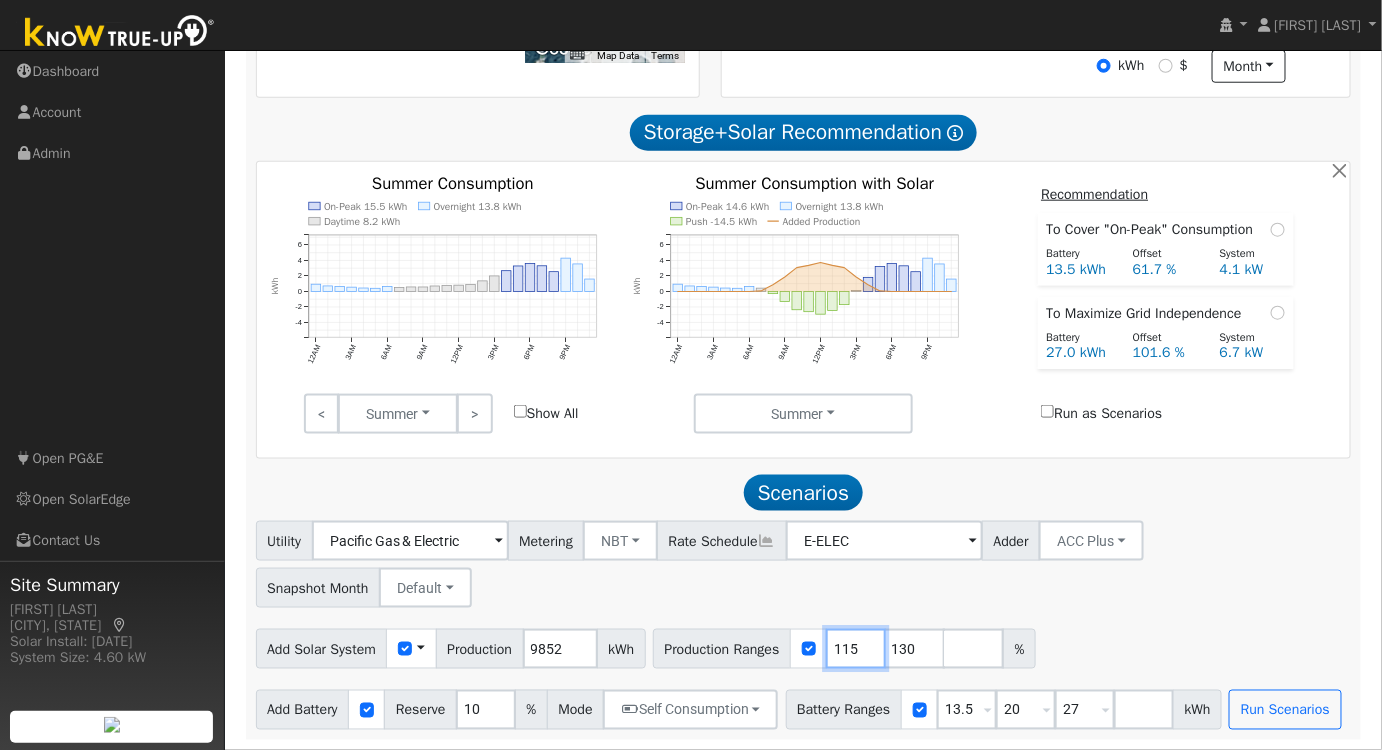 click on "115" at bounding box center [856, 649] 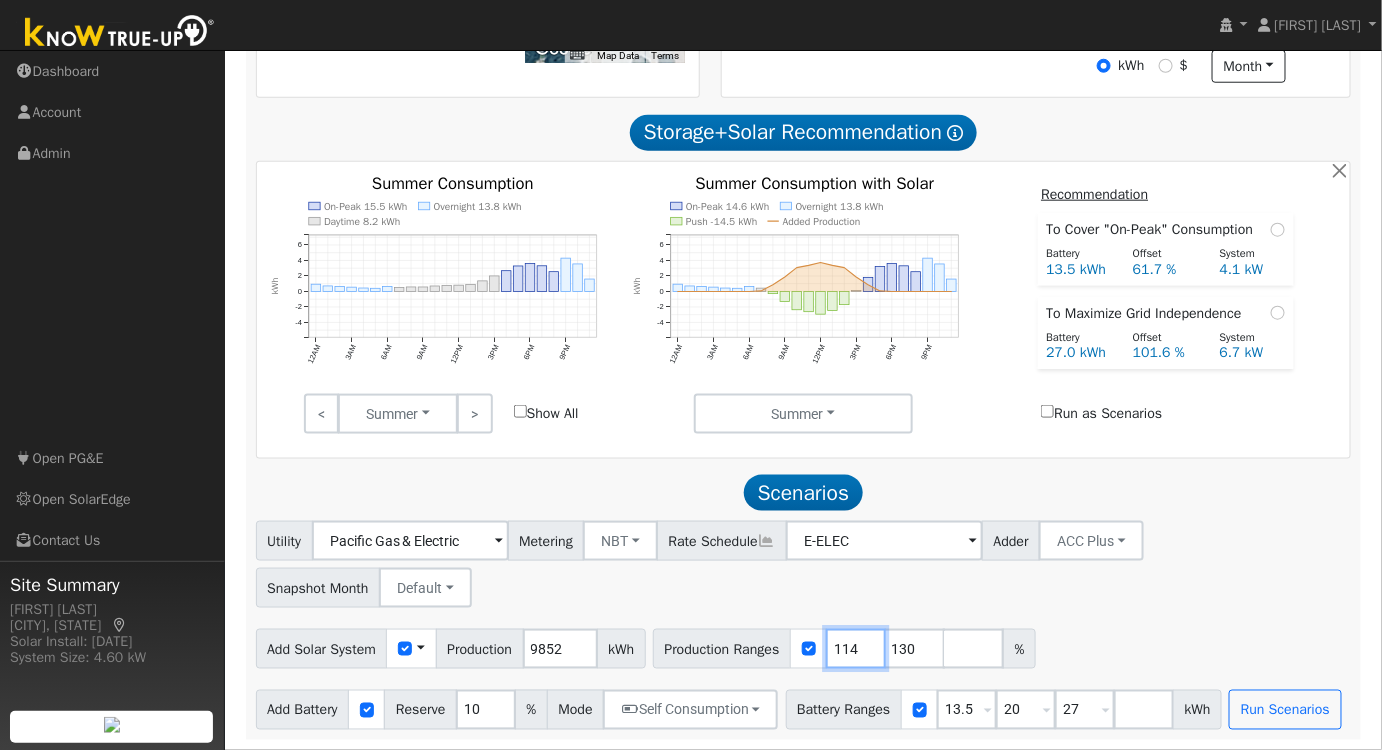 click on "114" at bounding box center (856, 649) 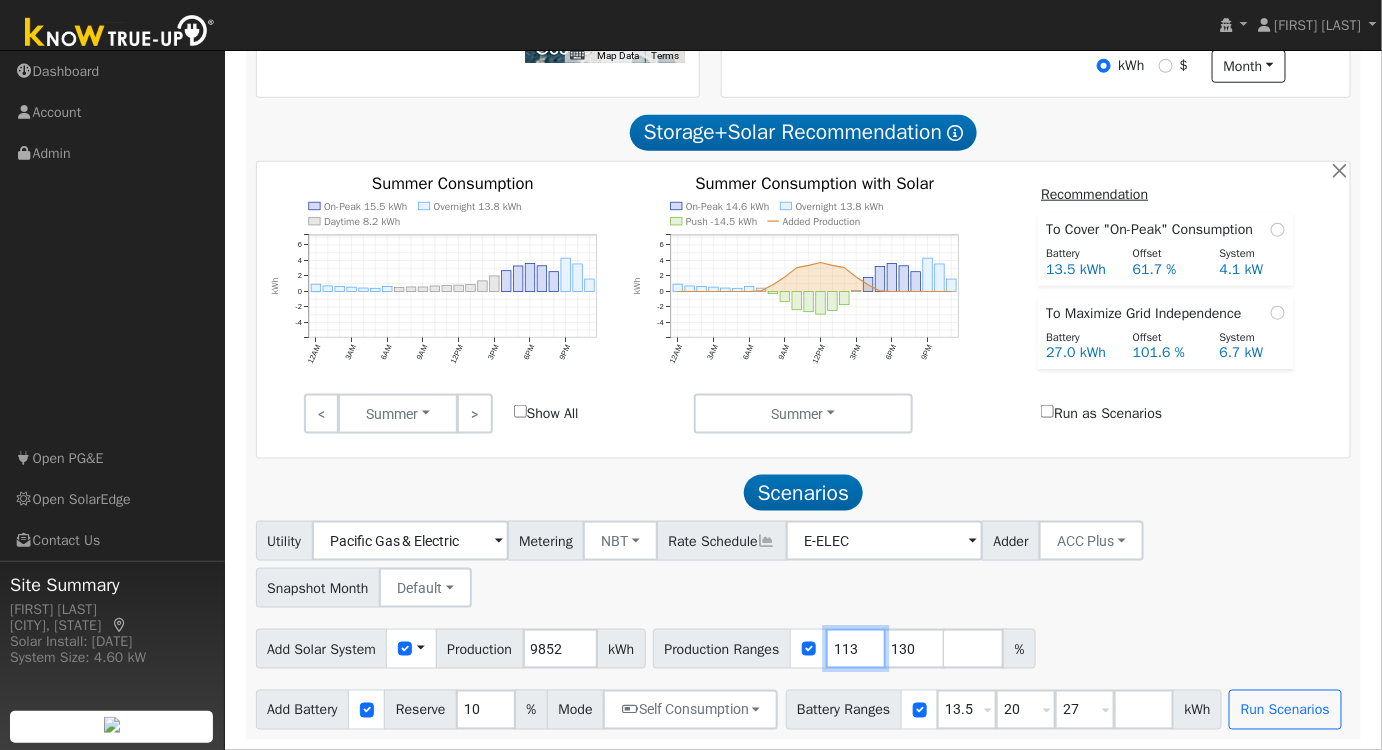 click on "113" at bounding box center [856, 649] 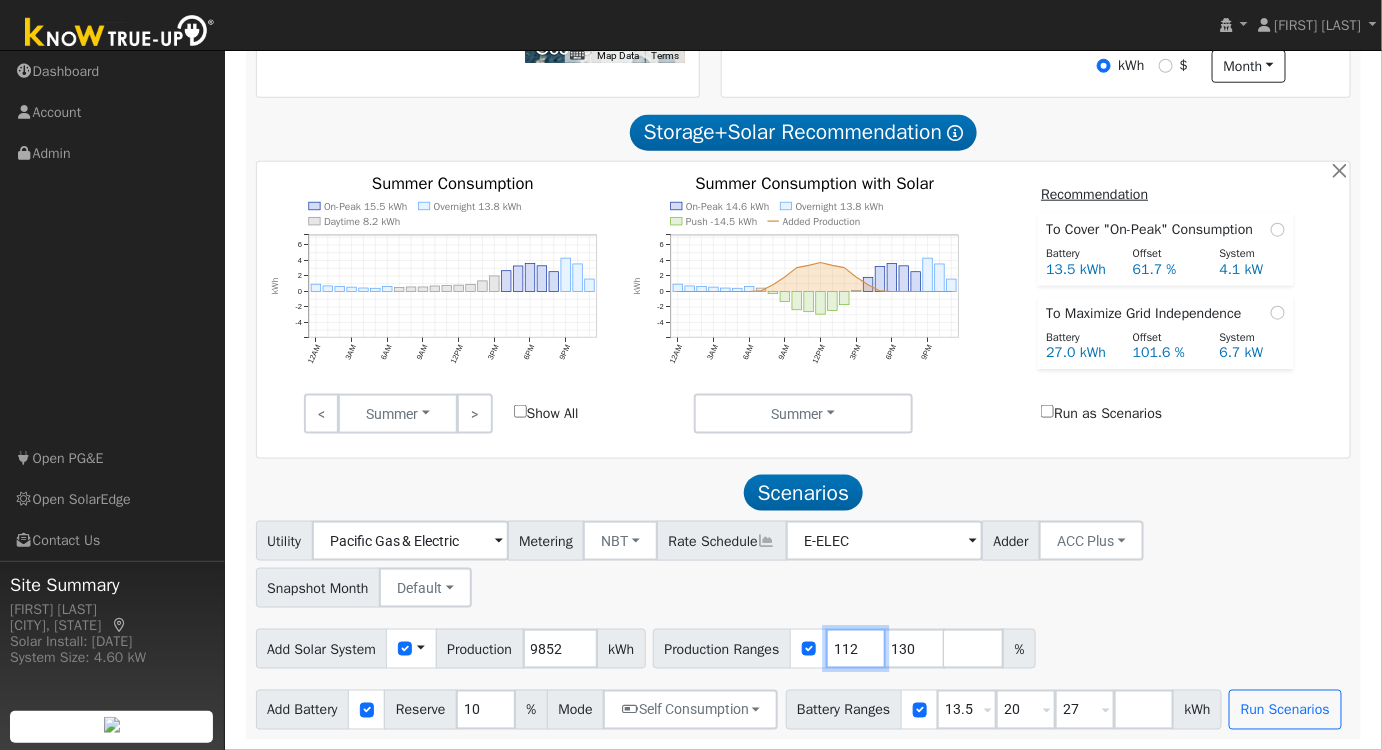 click on "112" at bounding box center [856, 649] 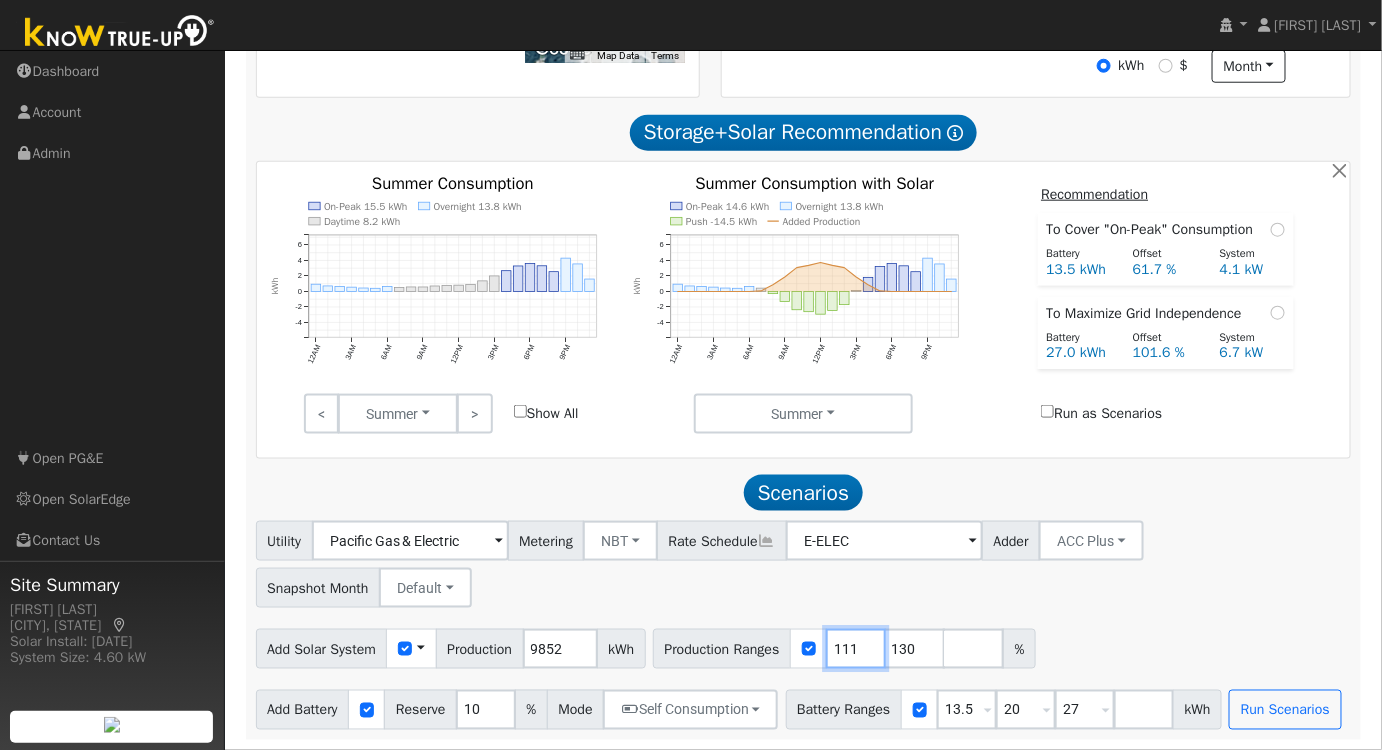 click on "111" at bounding box center (856, 649) 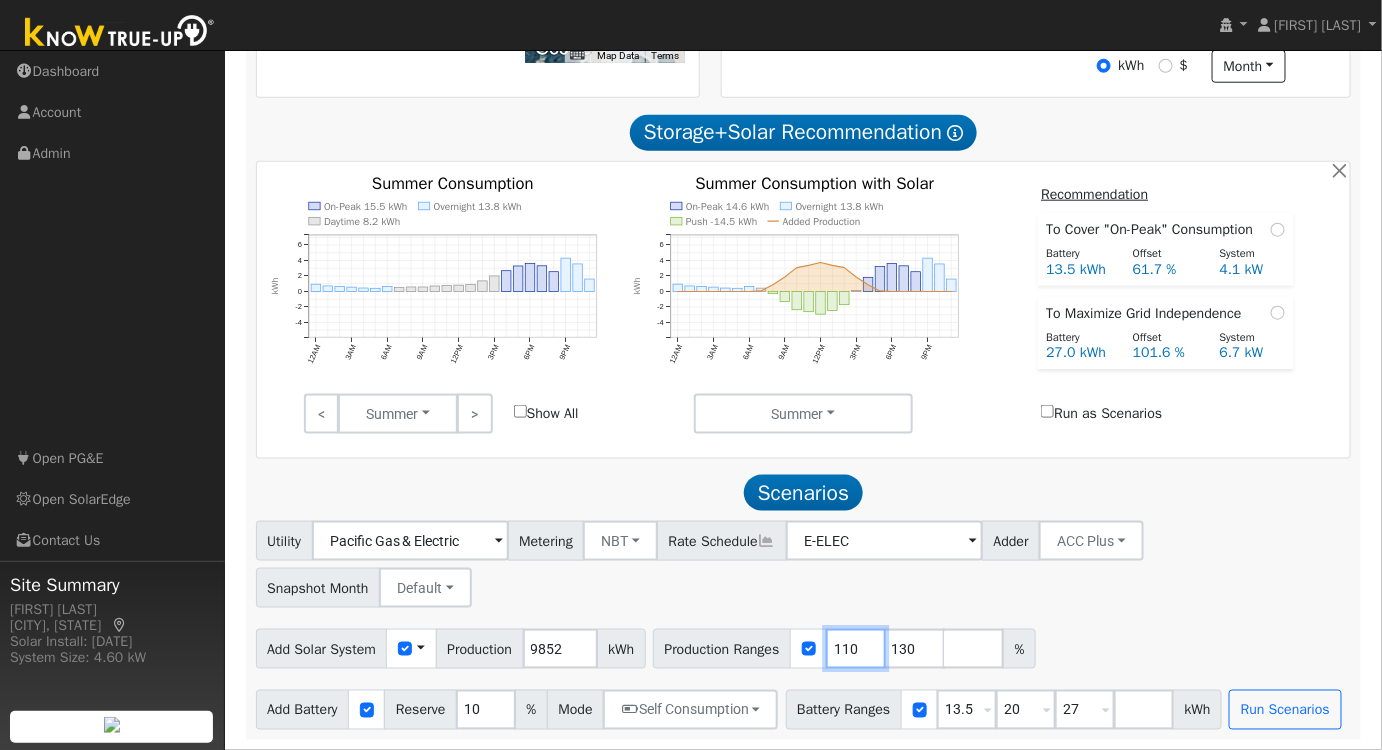 click on "110" at bounding box center (856, 649) 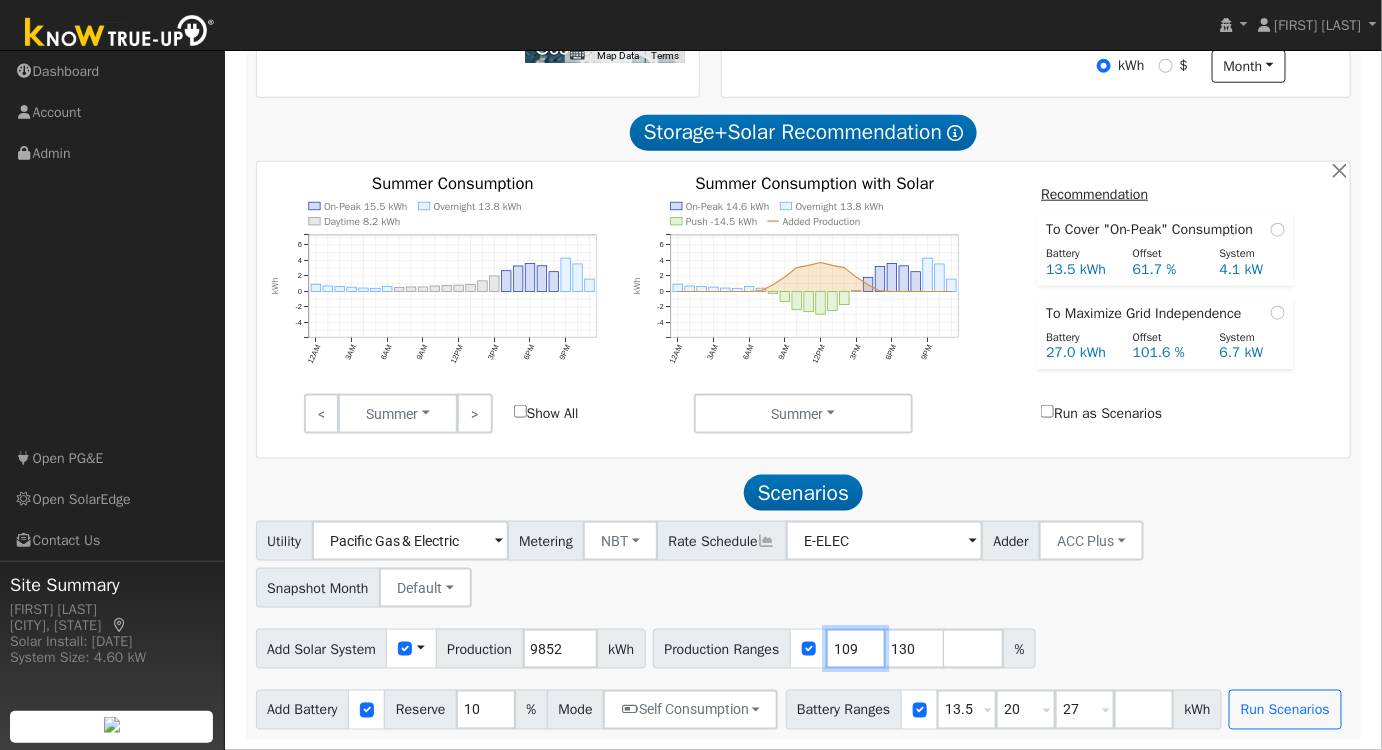 click on "109" at bounding box center (856, 649) 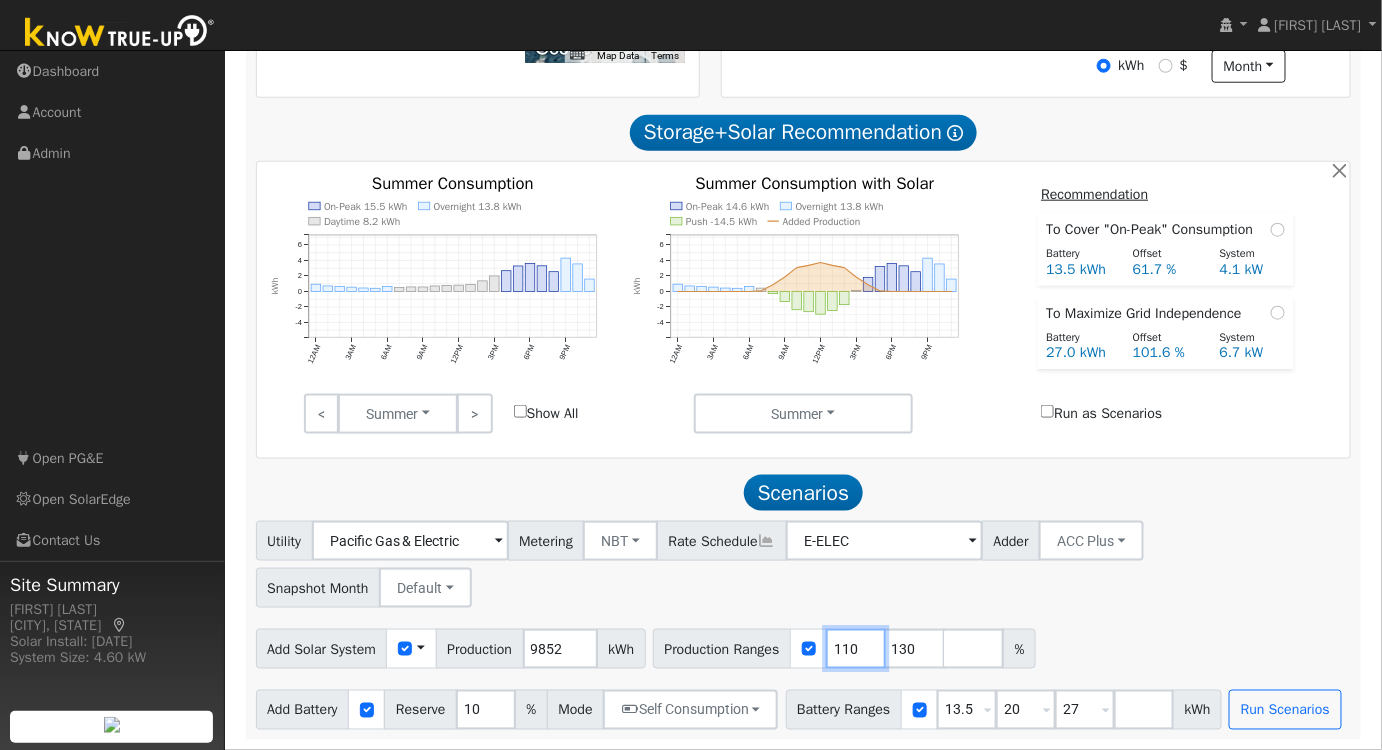 type on "110" 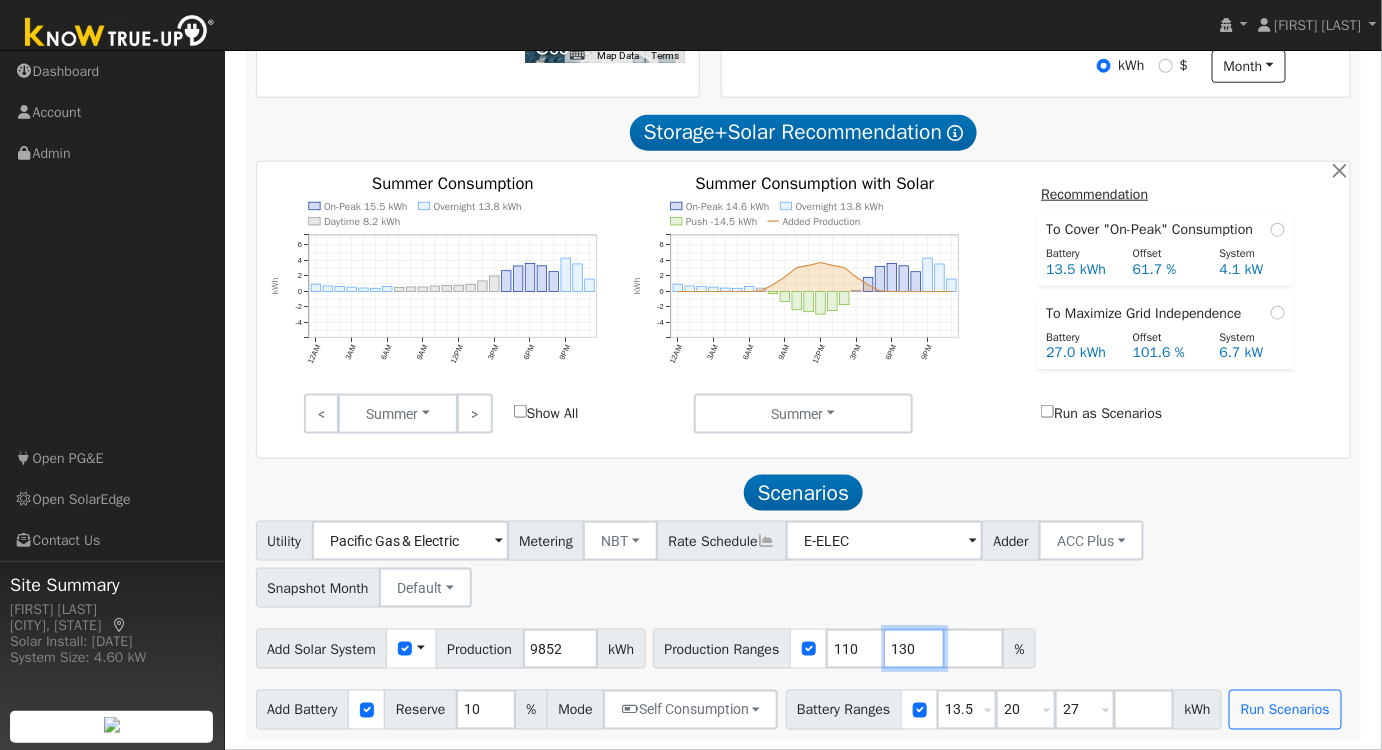 drag, startPoint x: 917, startPoint y: 651, endPoint x: 770, endPoint y: 650, distance: 147.0034 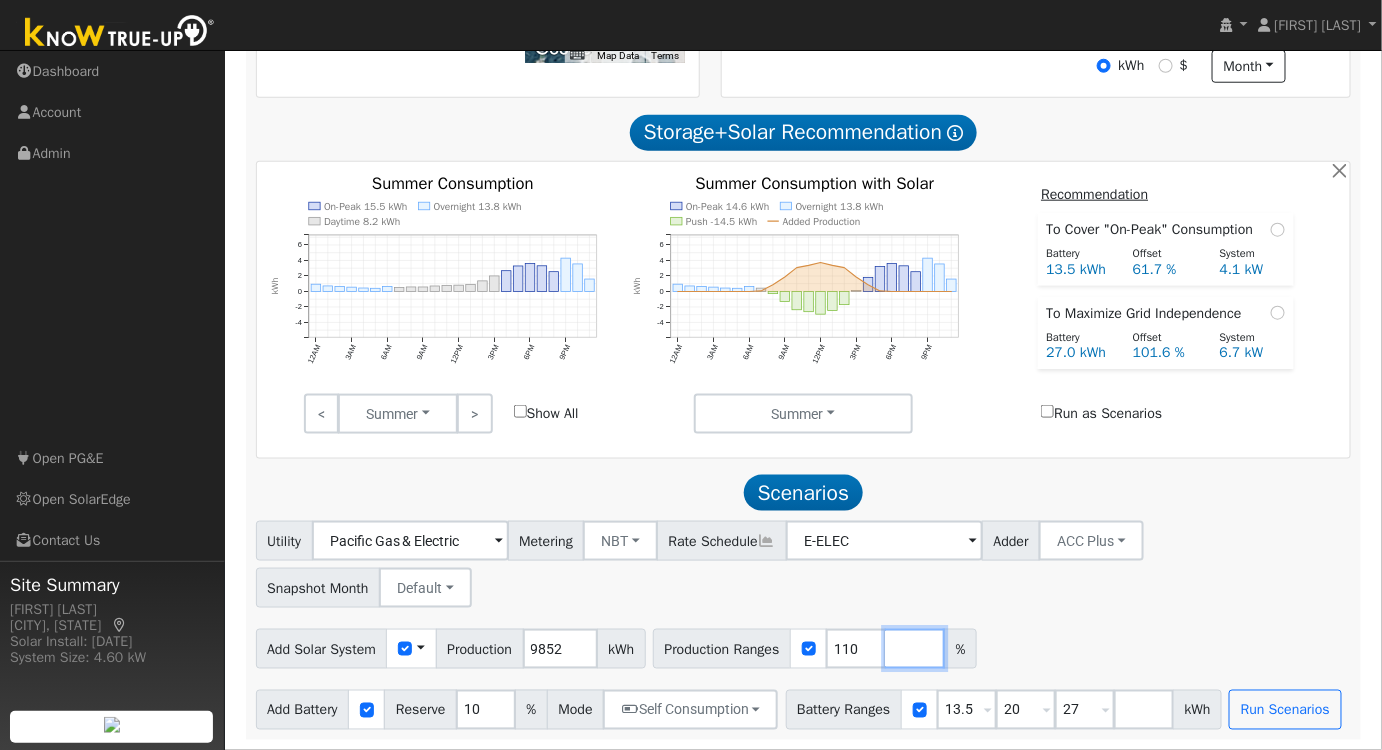 type 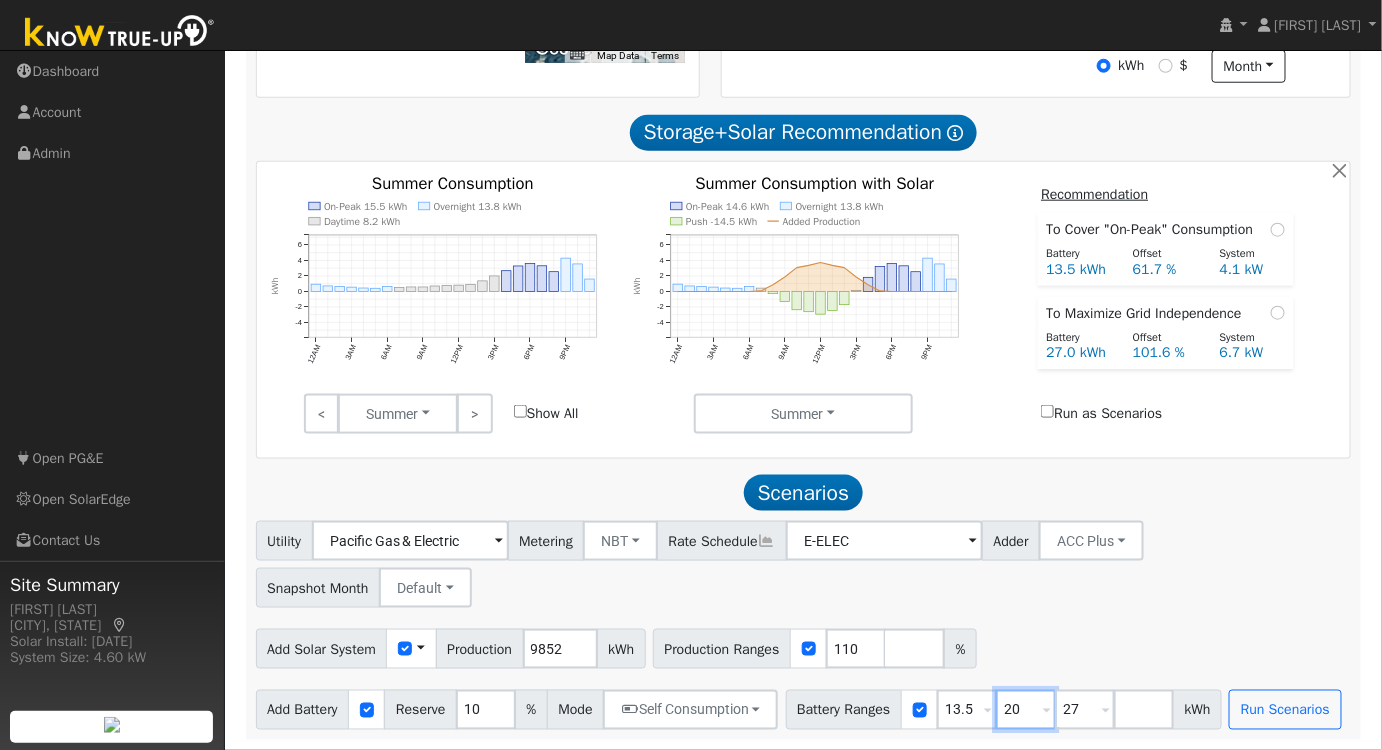 drag, startPoint x: 1027, startPoint y: 709, endPoint x: 903, endPoint y: 720, distance: 124.486946 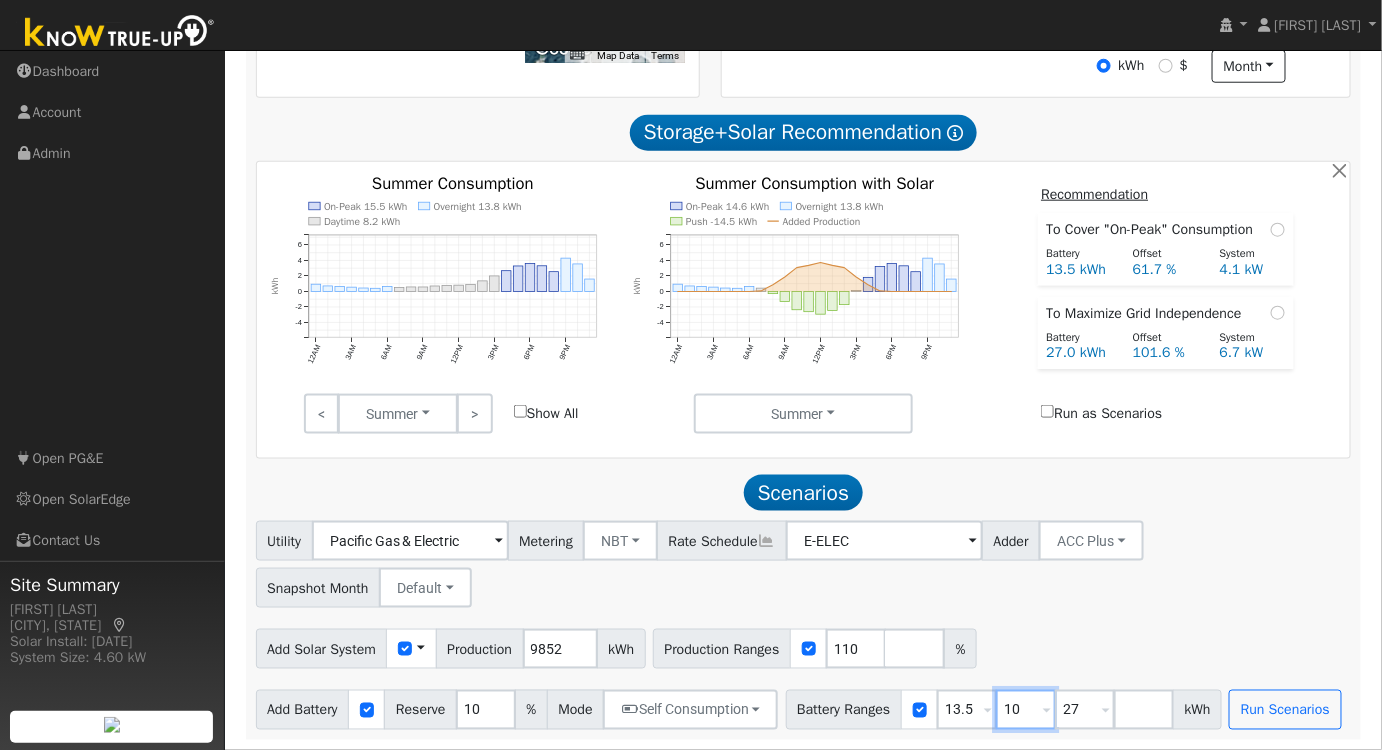 type on "10" 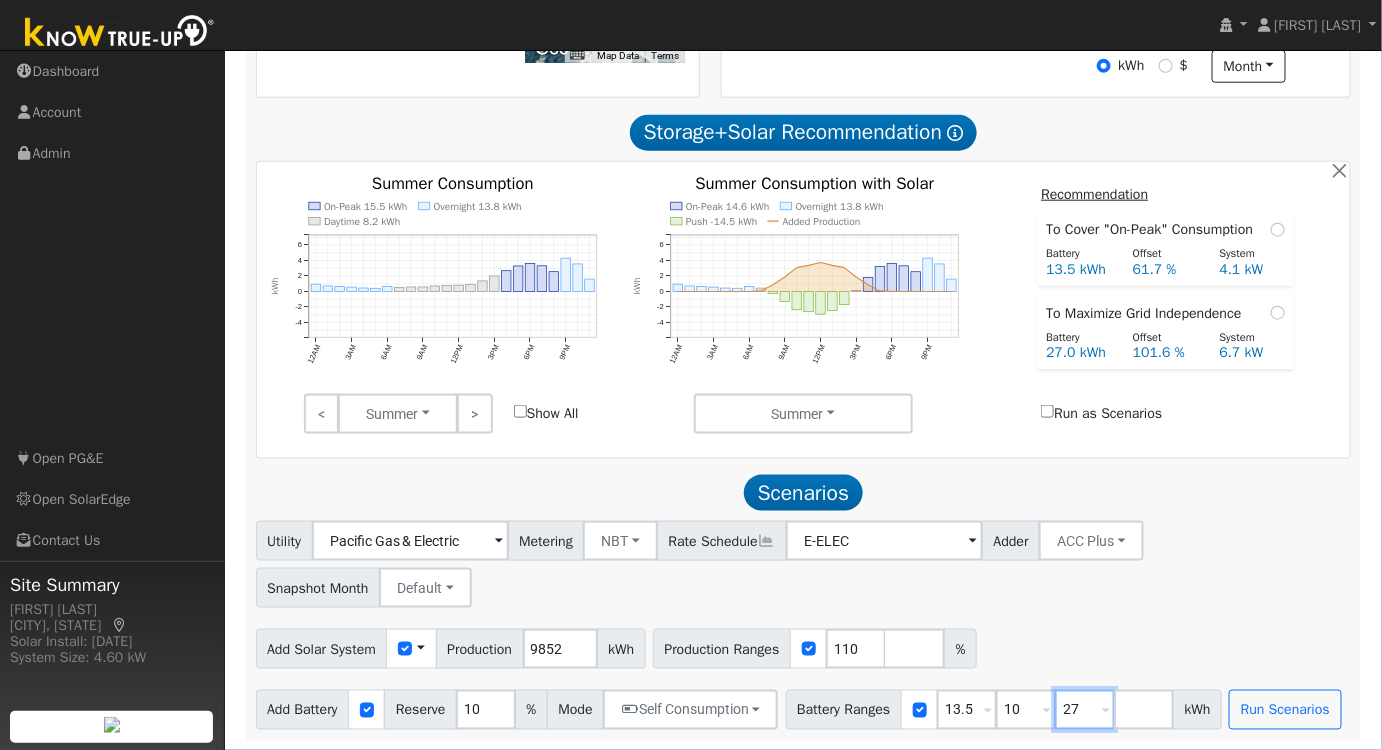 type on "10" 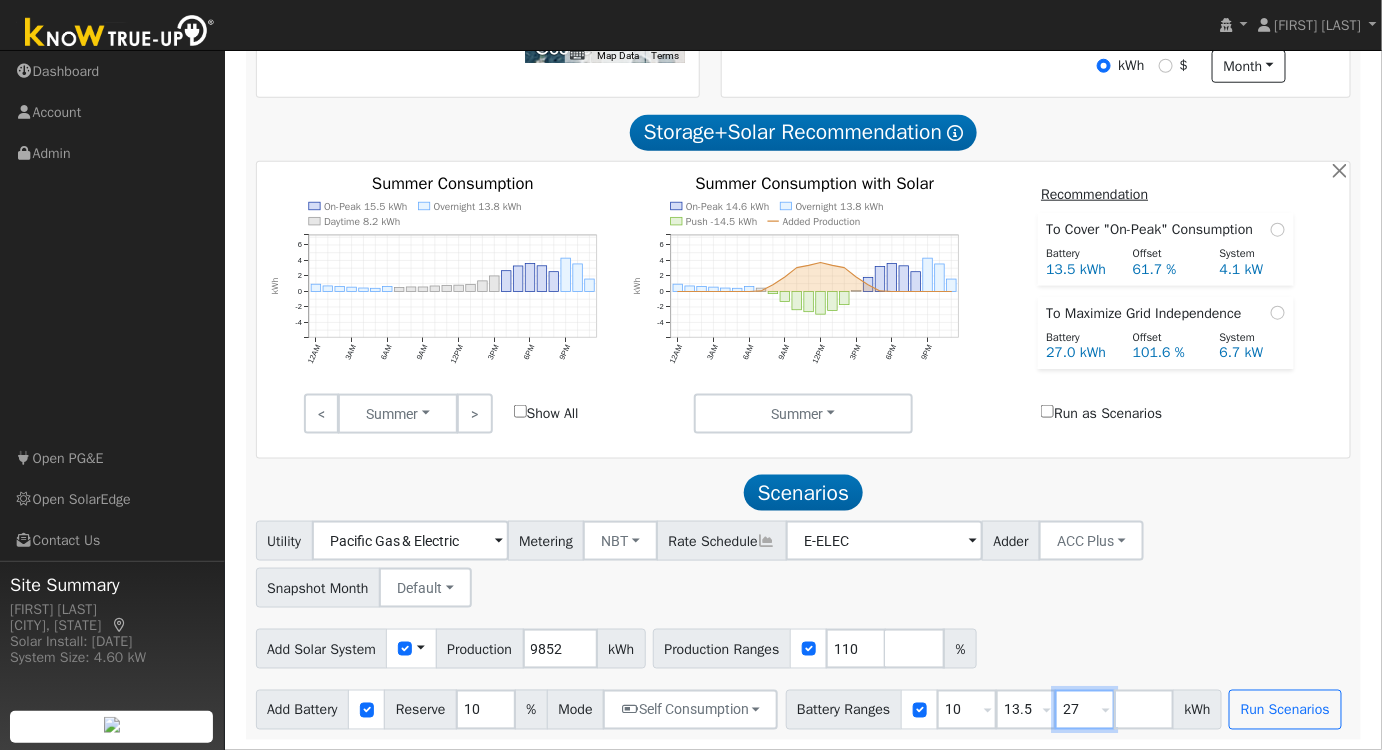 click on "27" at bounding box center [1085, 710] 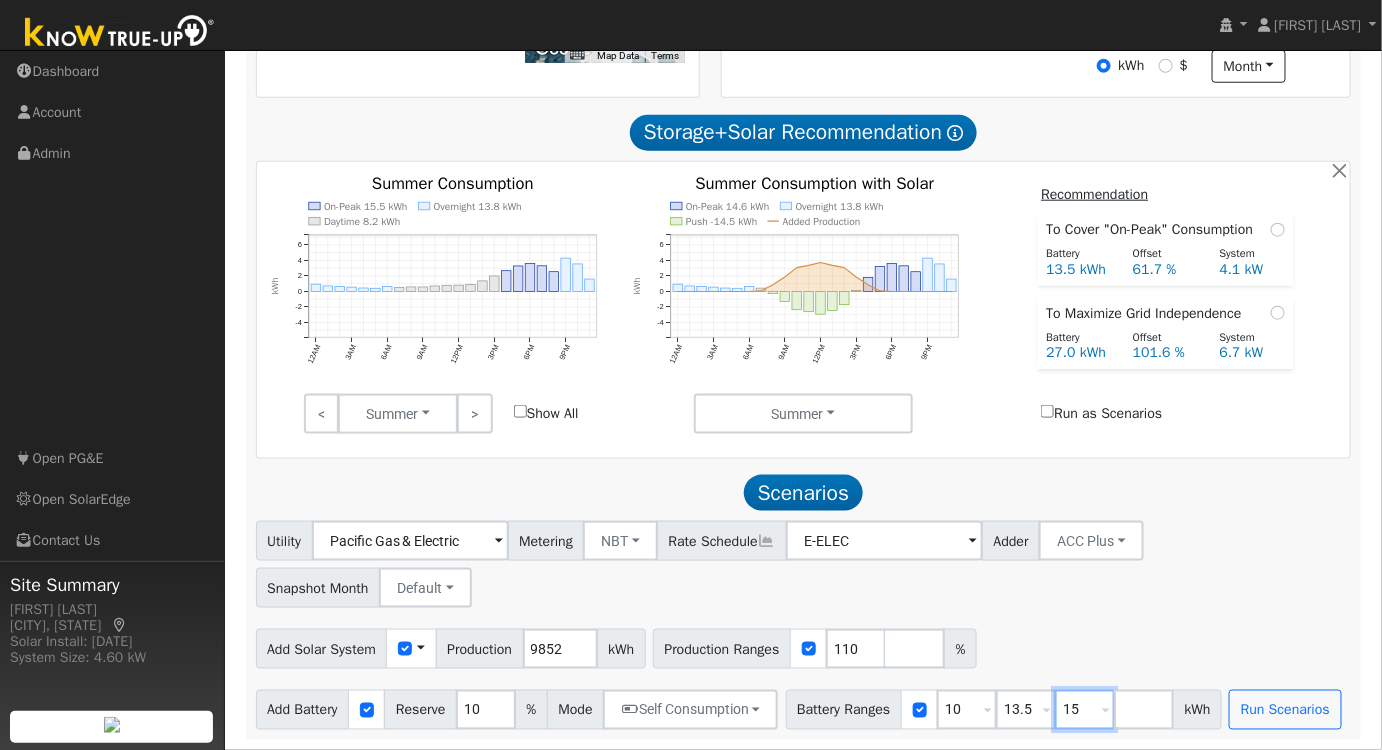 type on "15" 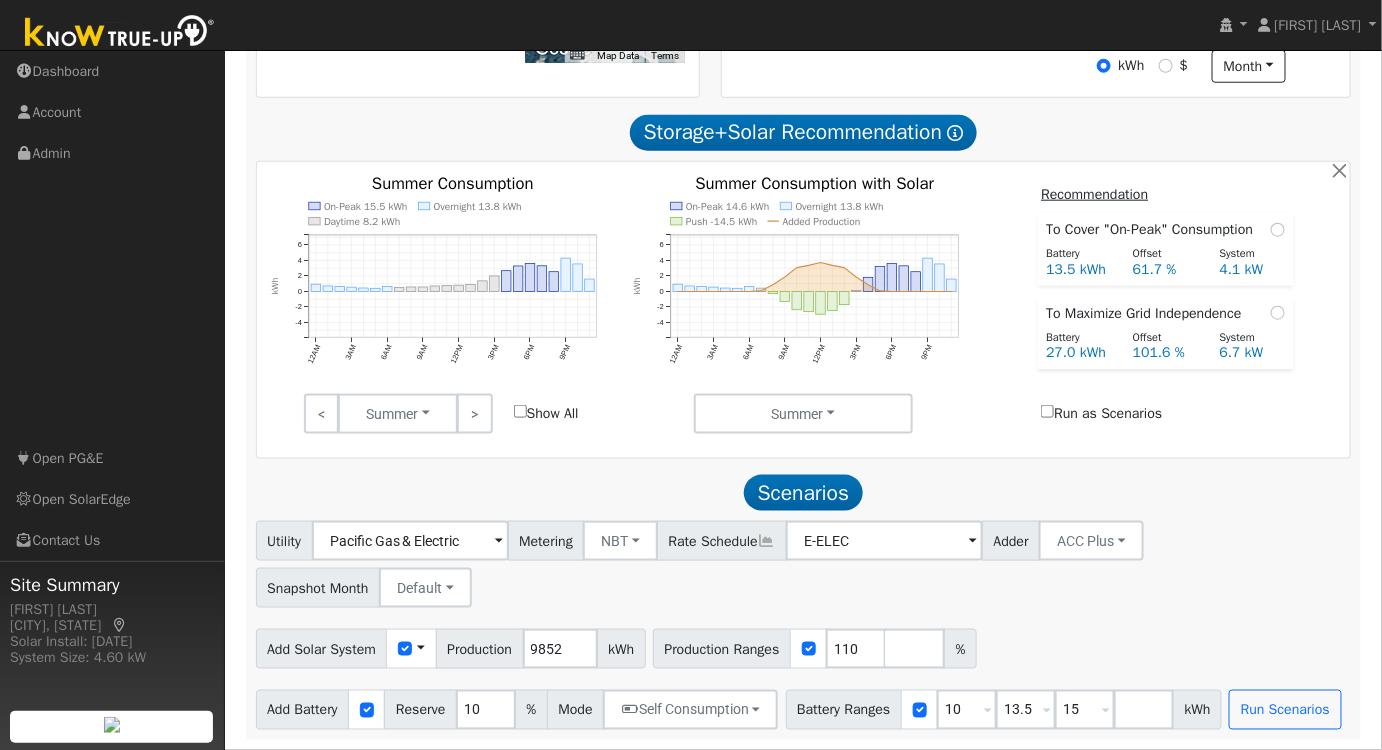 click on "Utility Pacific Gas & Electric Metering NBT NEM NBT  Rate Schedule  E-ELEC Adder ACC Plus - None - ACC Plus SB-535 Snapshot Month Default Jan Feb Mar Apr May Jun Jul Aug Sep Oct Nov Dec" at bounding box center [803, 561] 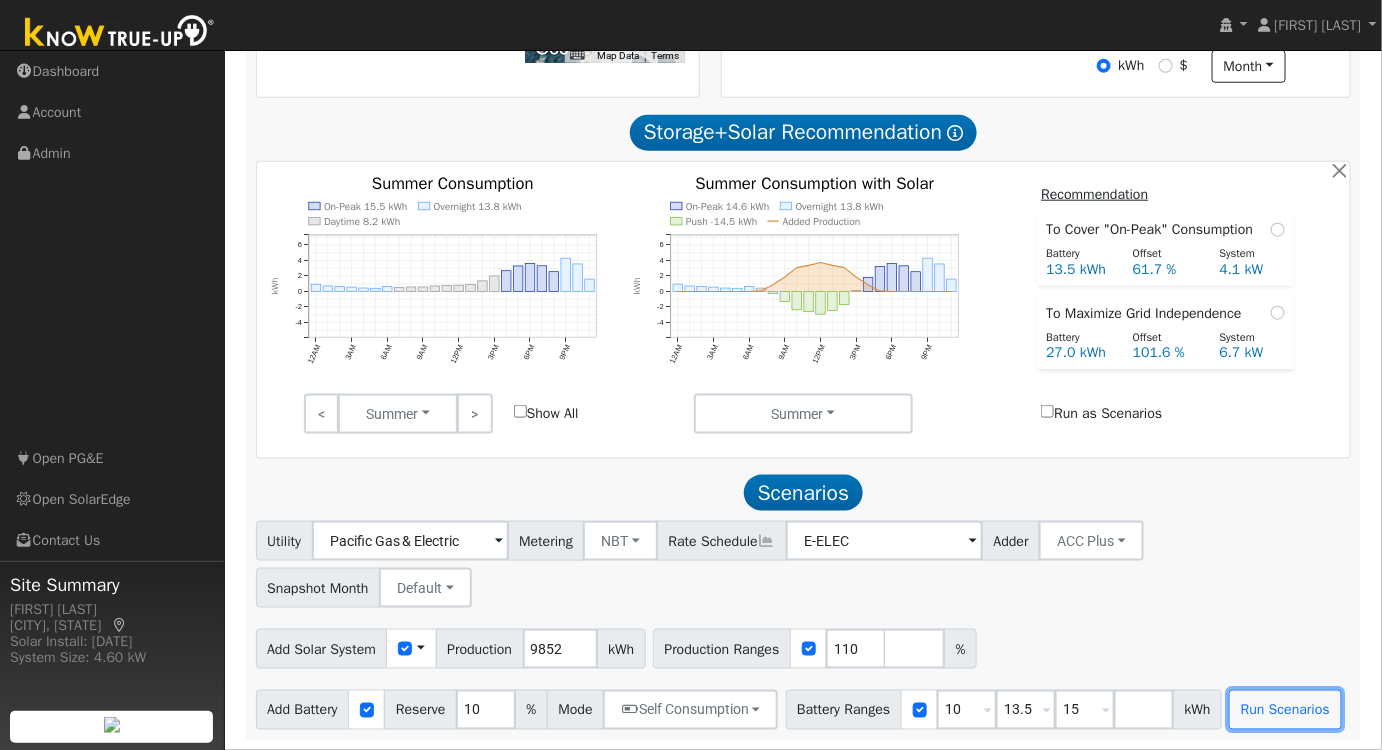 click on "Run Scenarios" at bounding box center [1285, 710] 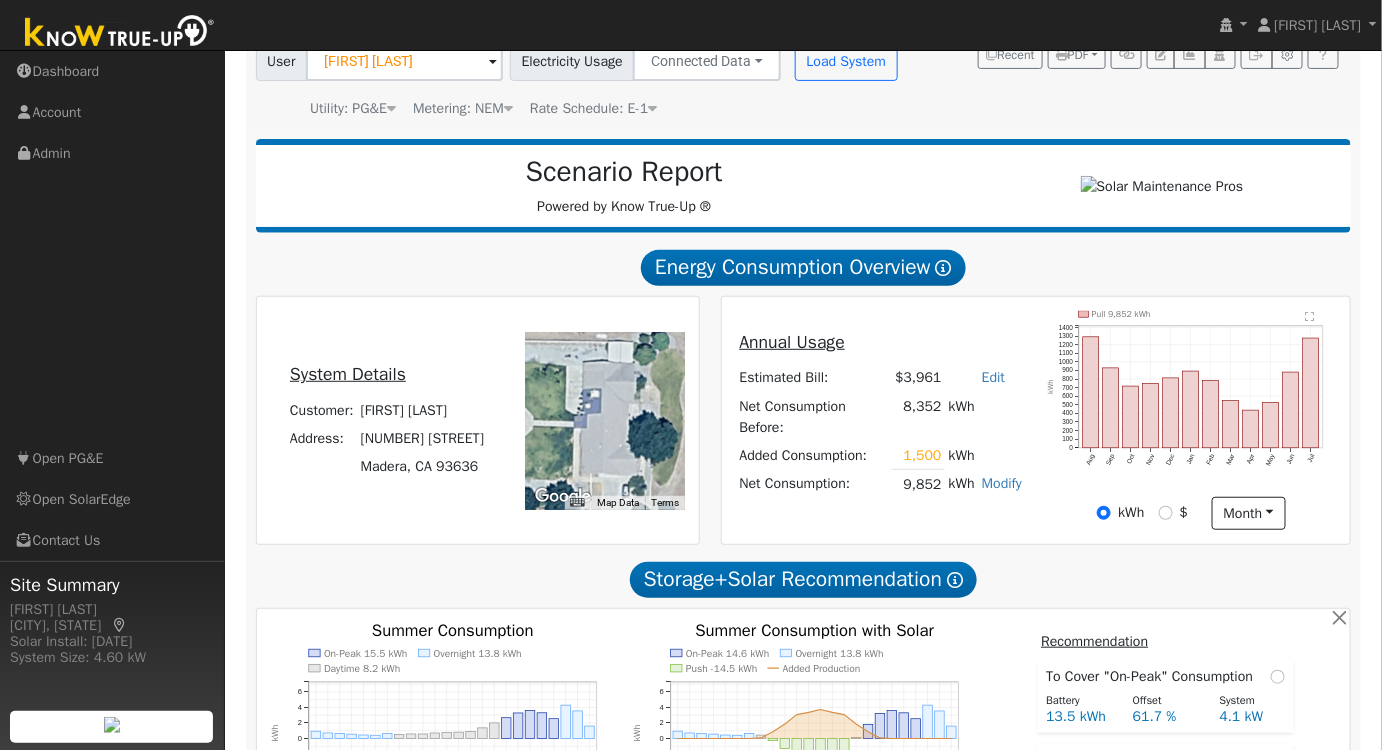 scroll, scrollTop: 117, scrollLeft: 0, axis: vertical 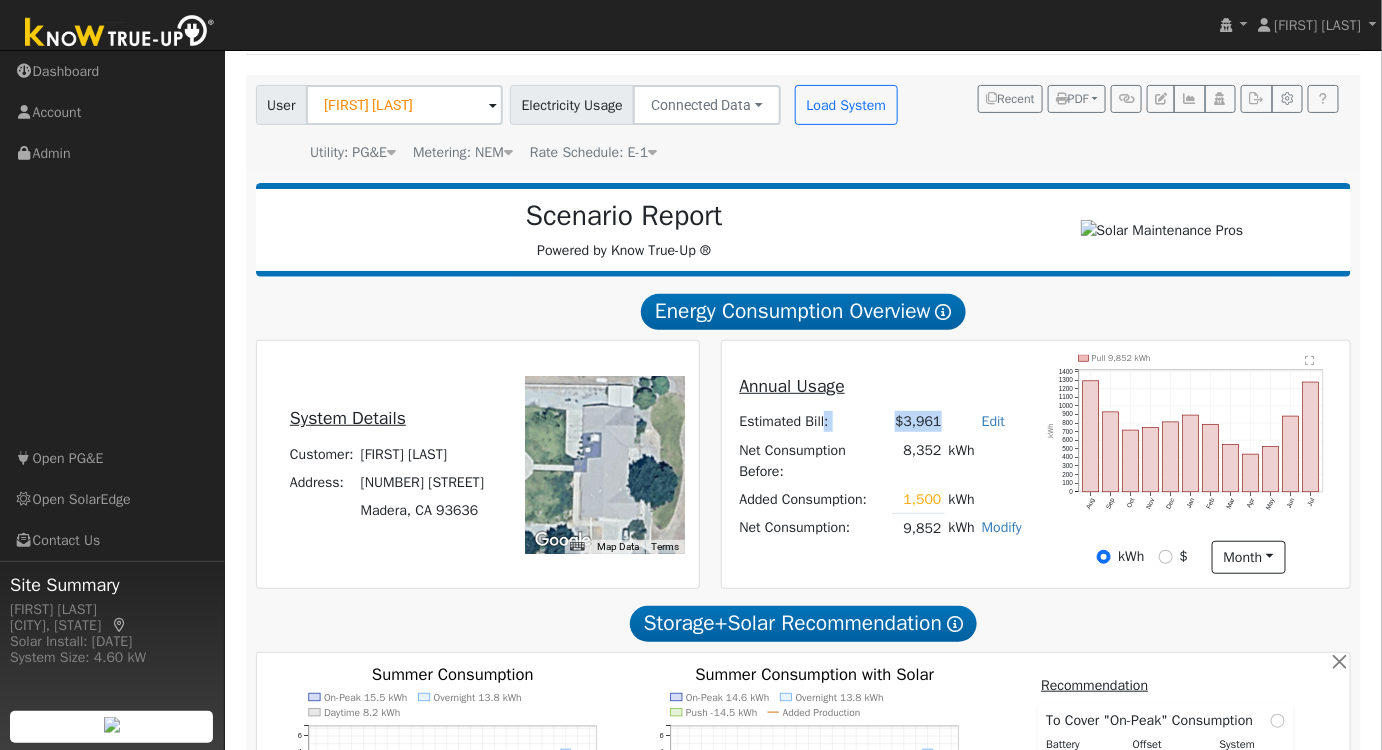 drag, startPoint x: 943, startPoint y: 426, endPoint x: 821, endPoint y: 433, distance: 122.20065 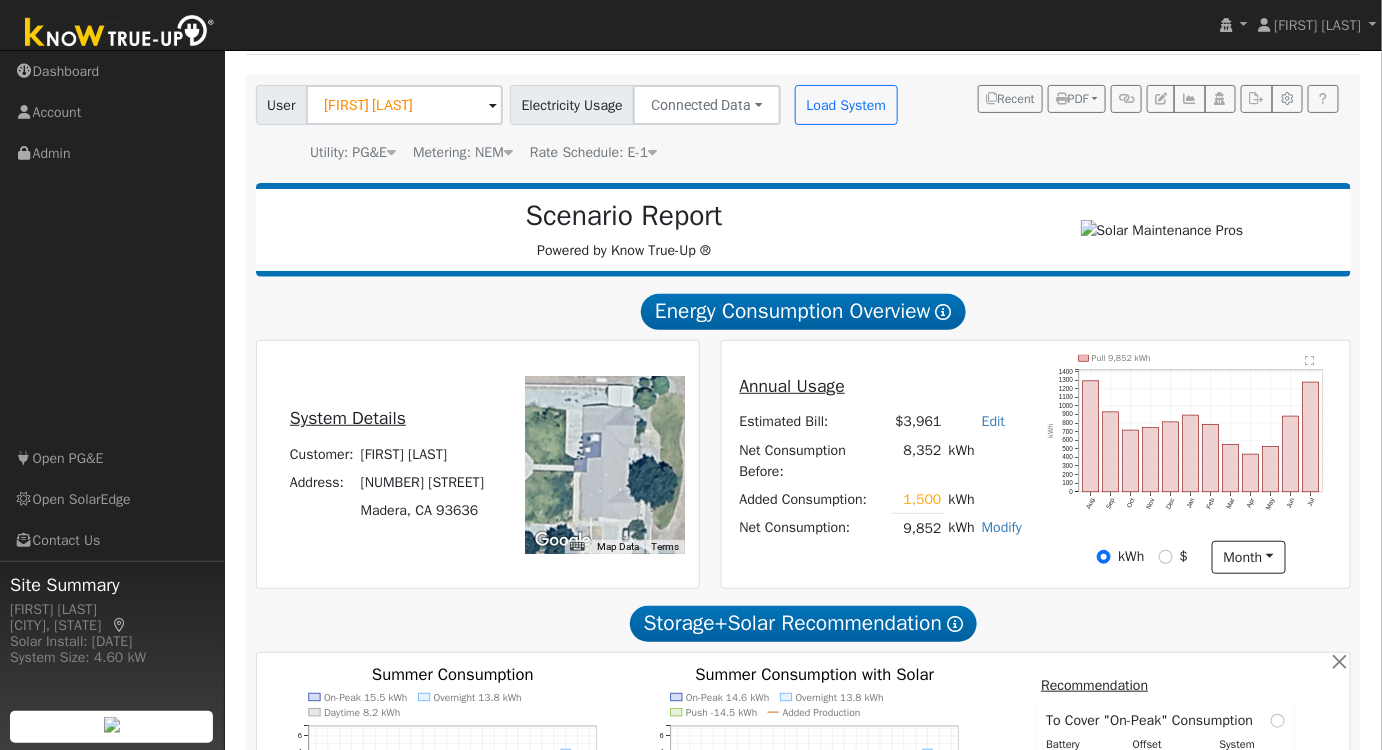 click on "Annual Usage" at bounding box center (881, 386) 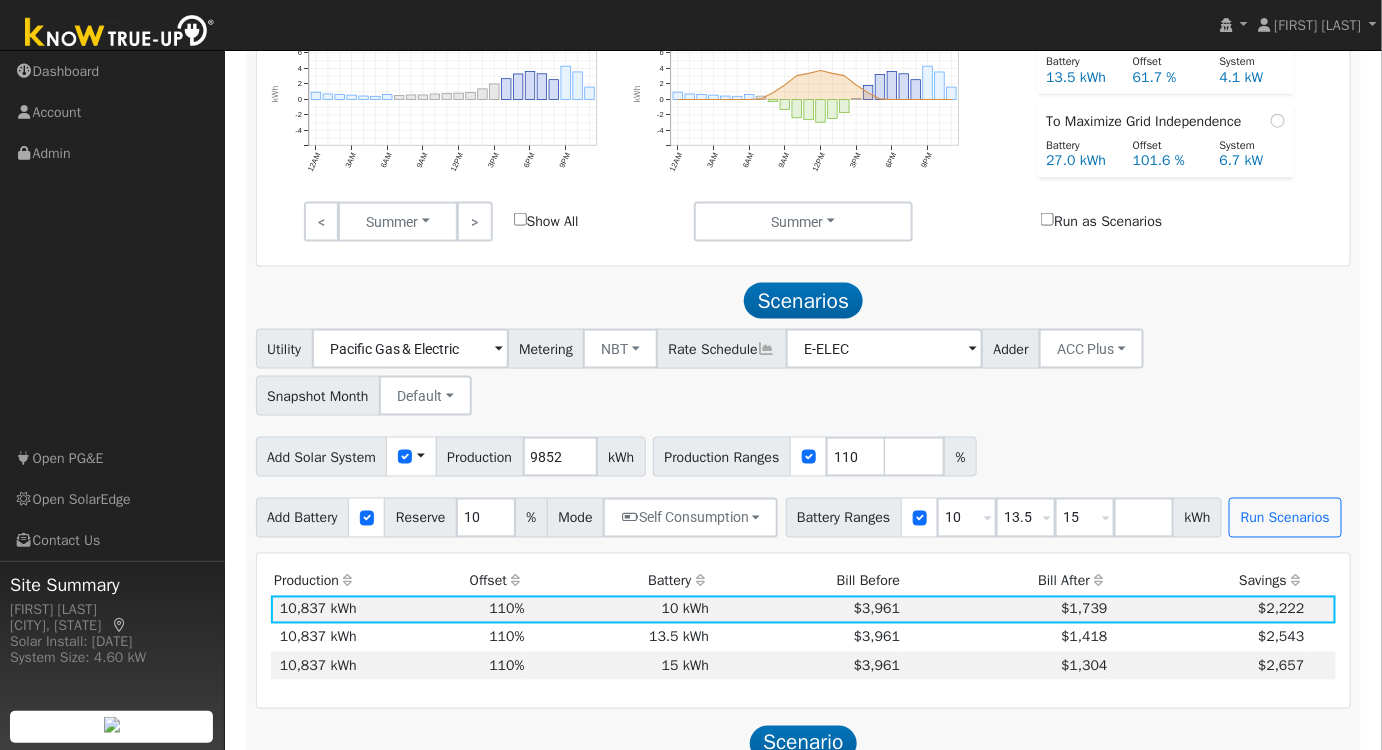 scroll, scrollTop: 844, scrollLeft: 0, axis: vertical 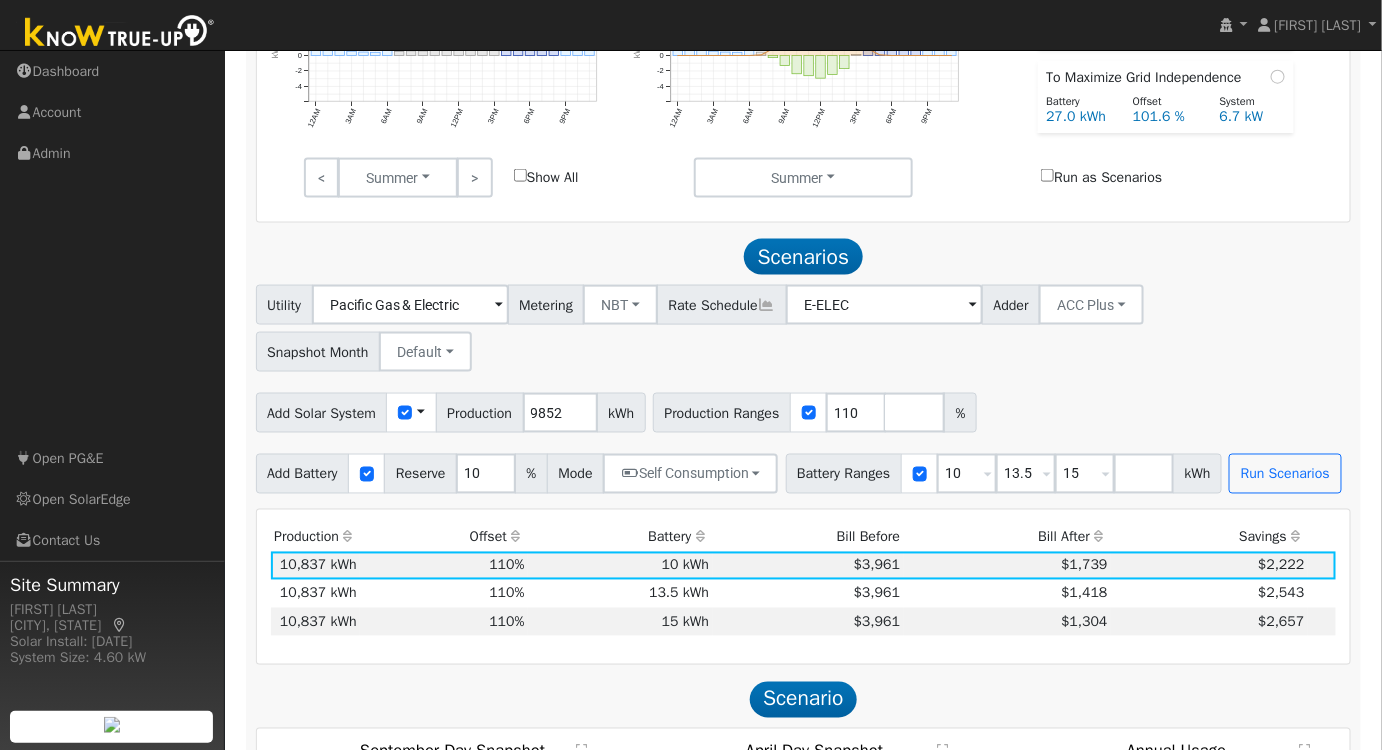 click on "13.5 kWh" at bounding box center (620, 594) 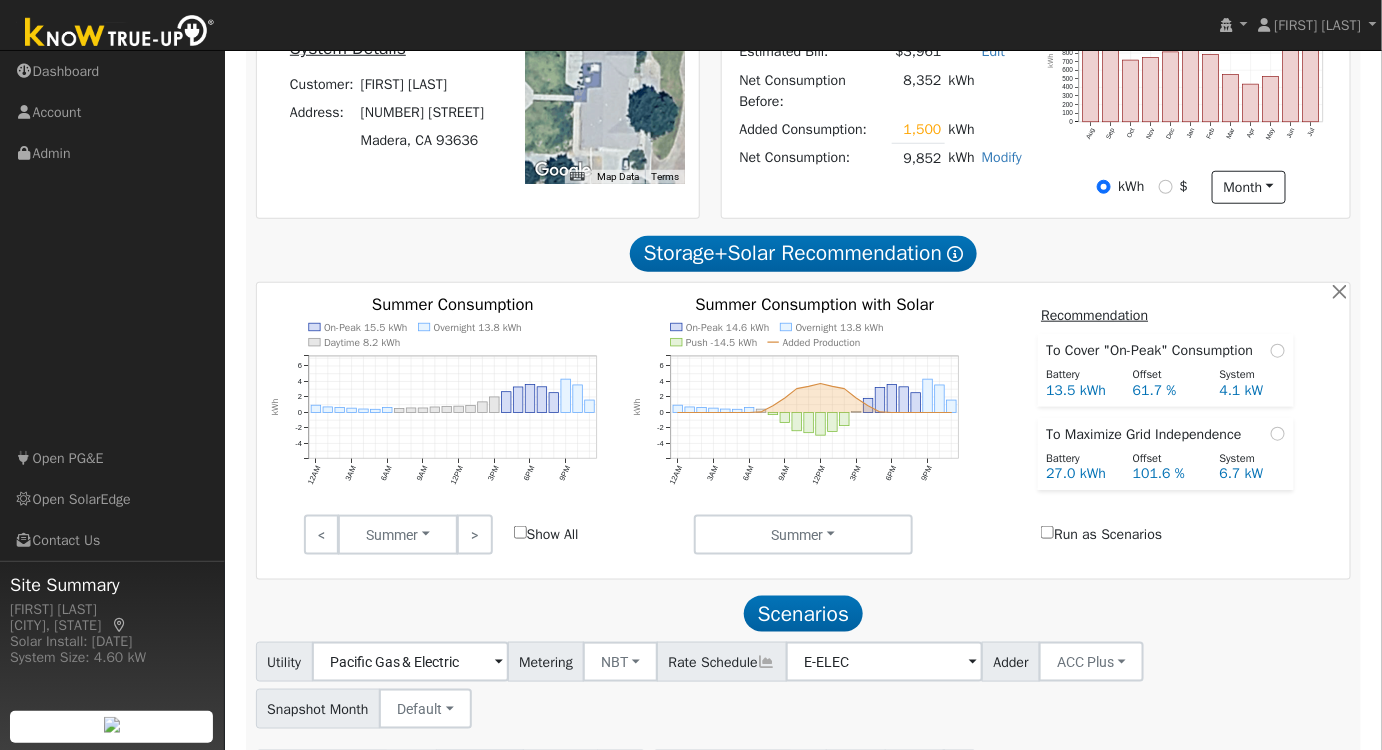 scroll, scrollTop: 208, scrollLeft: 0, axis: vertical 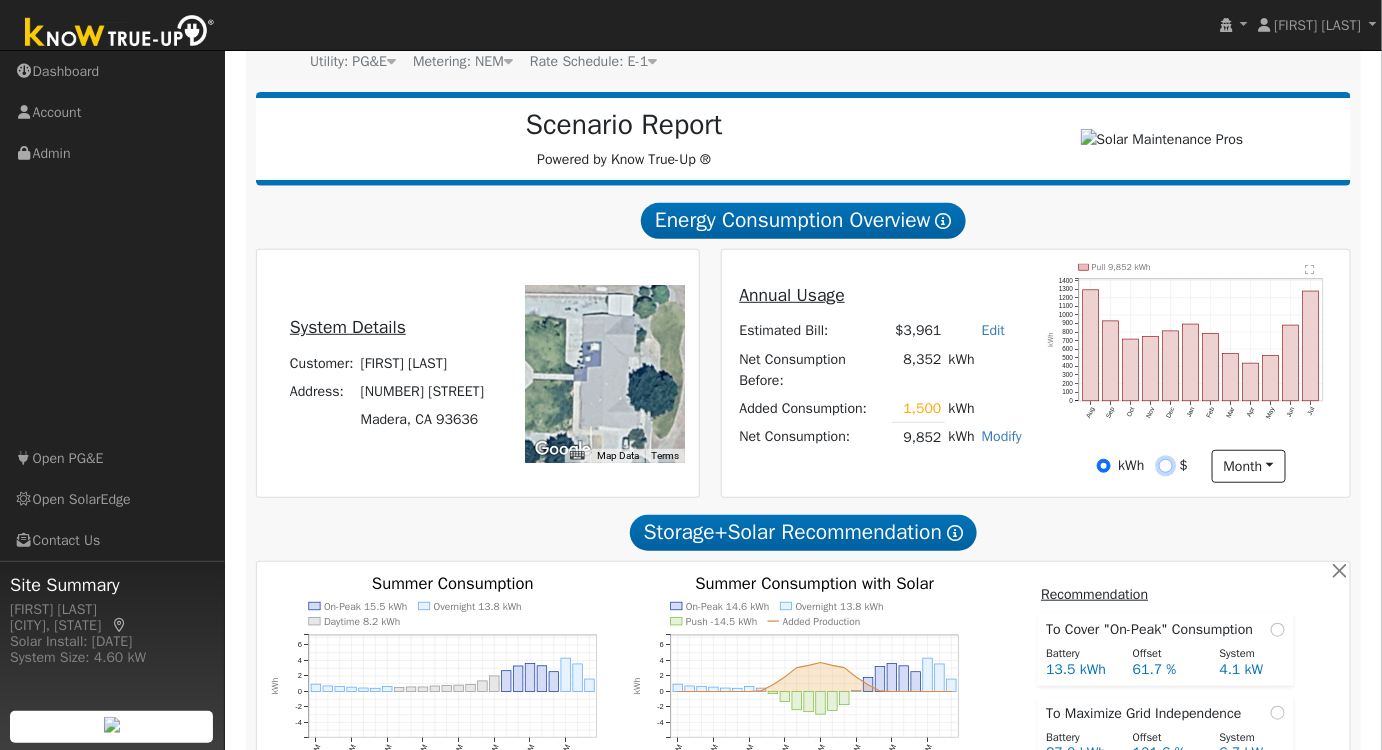 click on "$" at bounding box center [1166, 466] 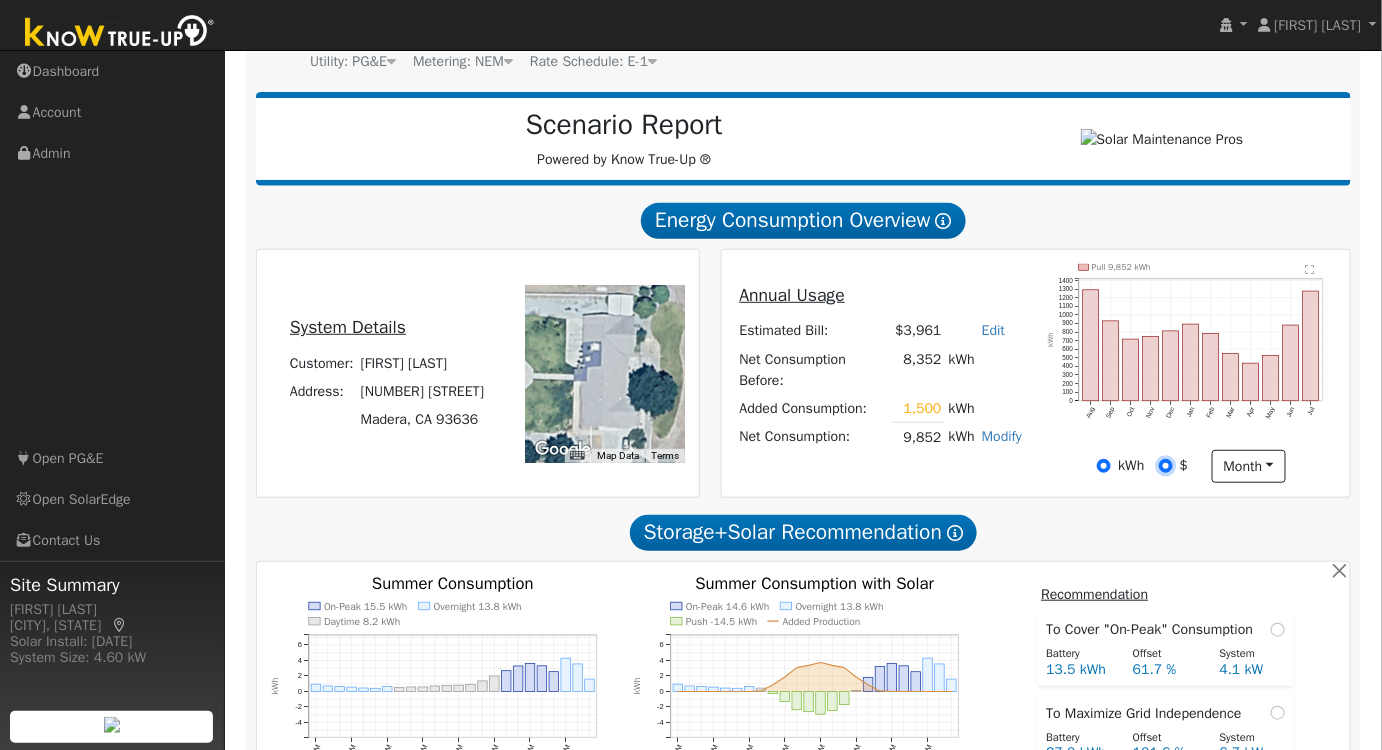 radio on "true" 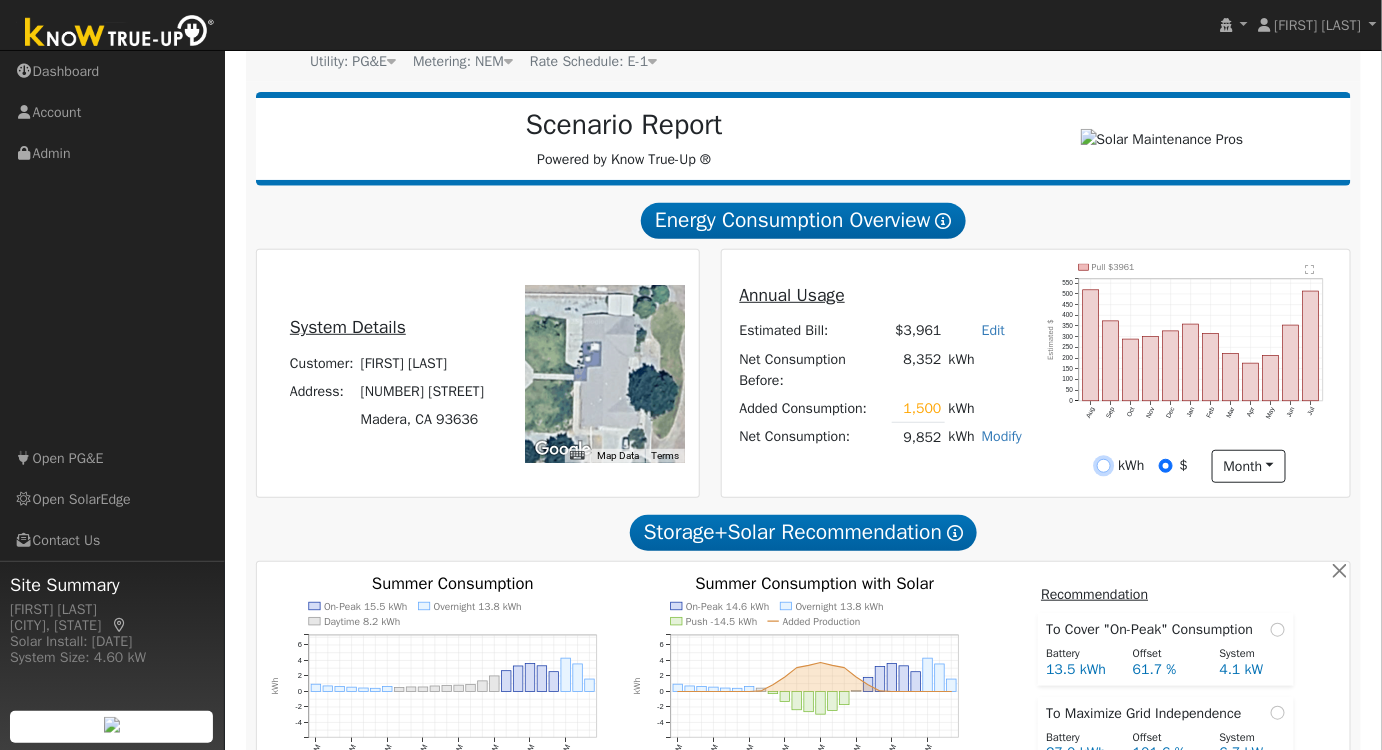 click on "kWh" at bounding box center (1104, 466) 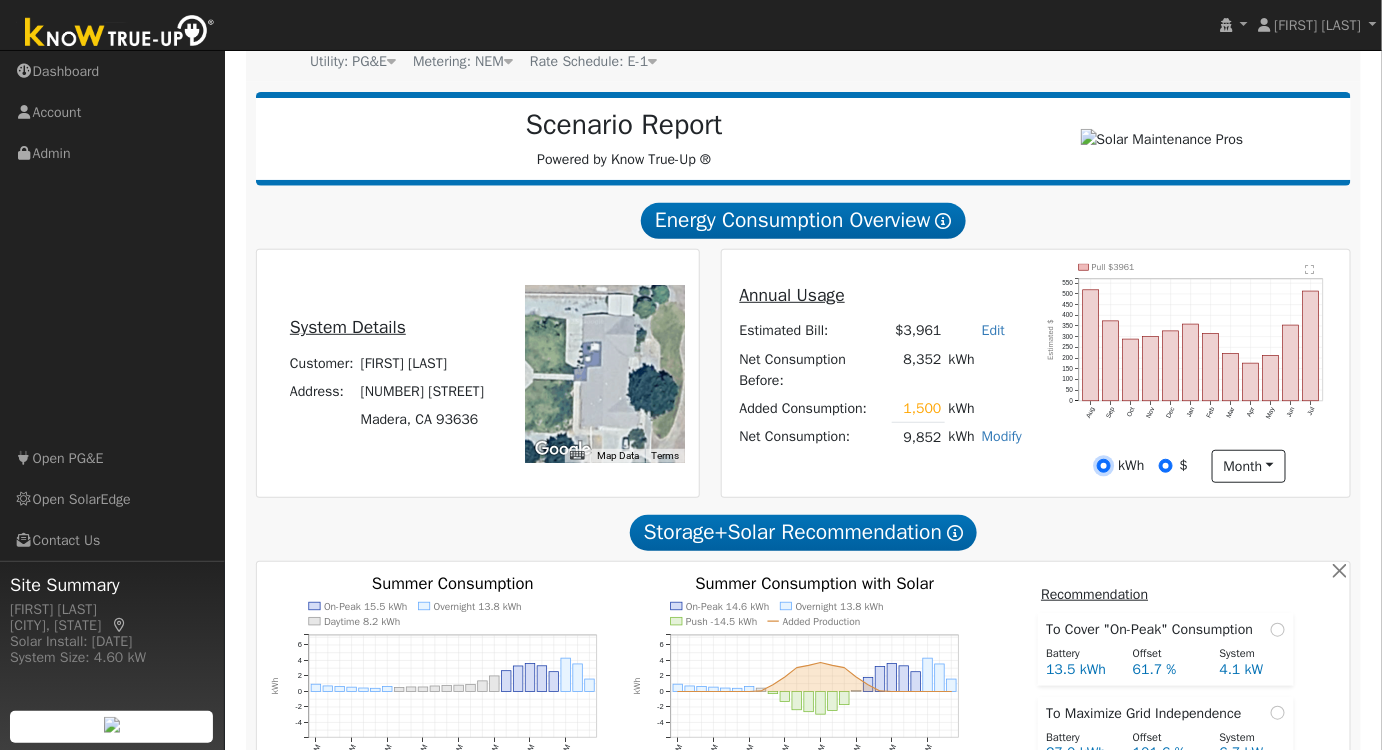 radio on "false" 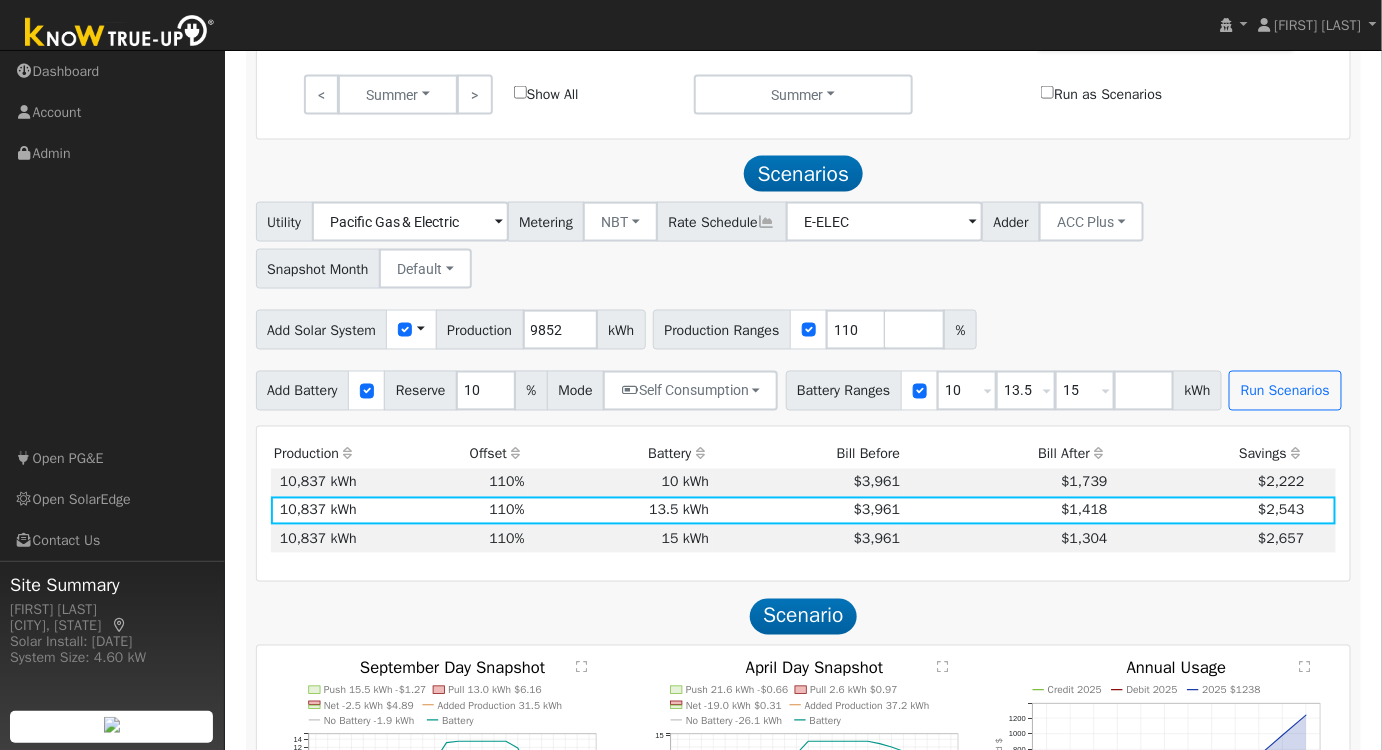 scroll, scrollTop: 935, scrollLeft: 0, axis: vertical 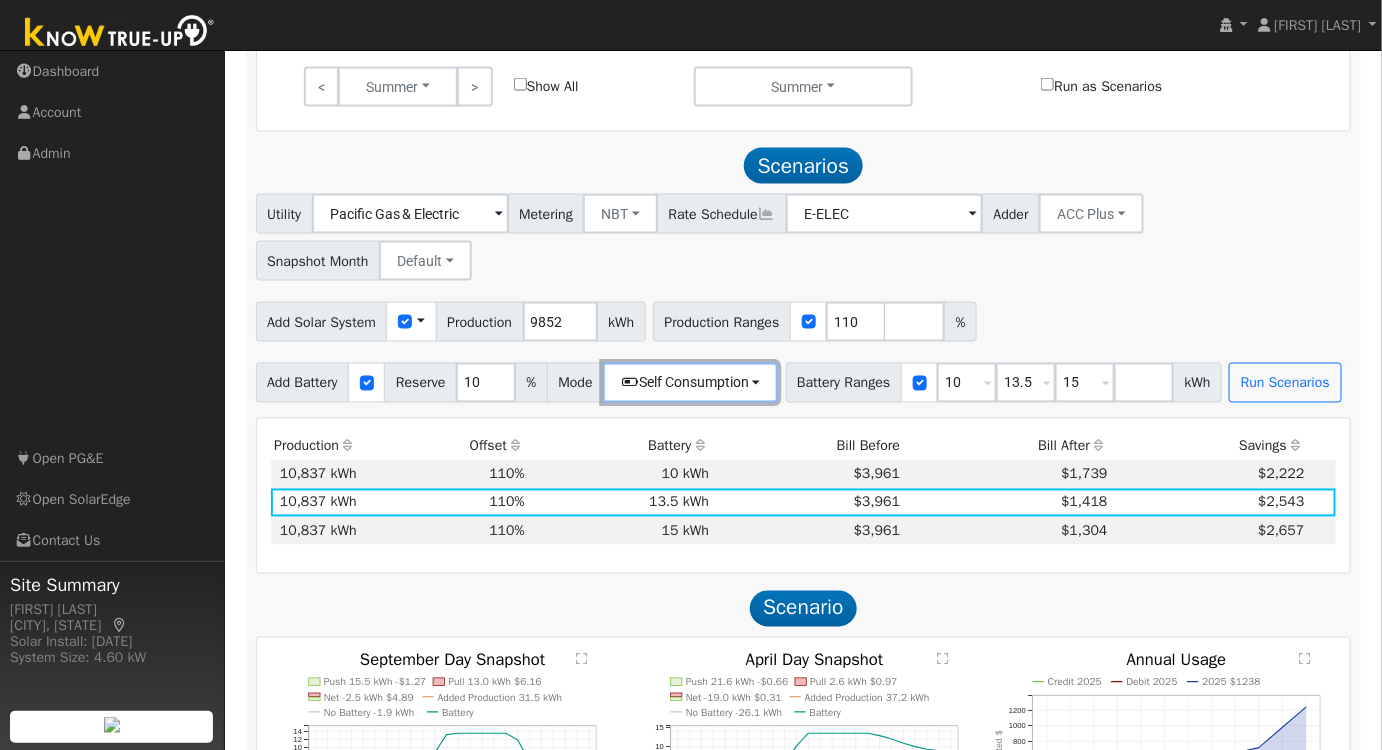 click on "Self Consumption" at bounding box center (690, 383) 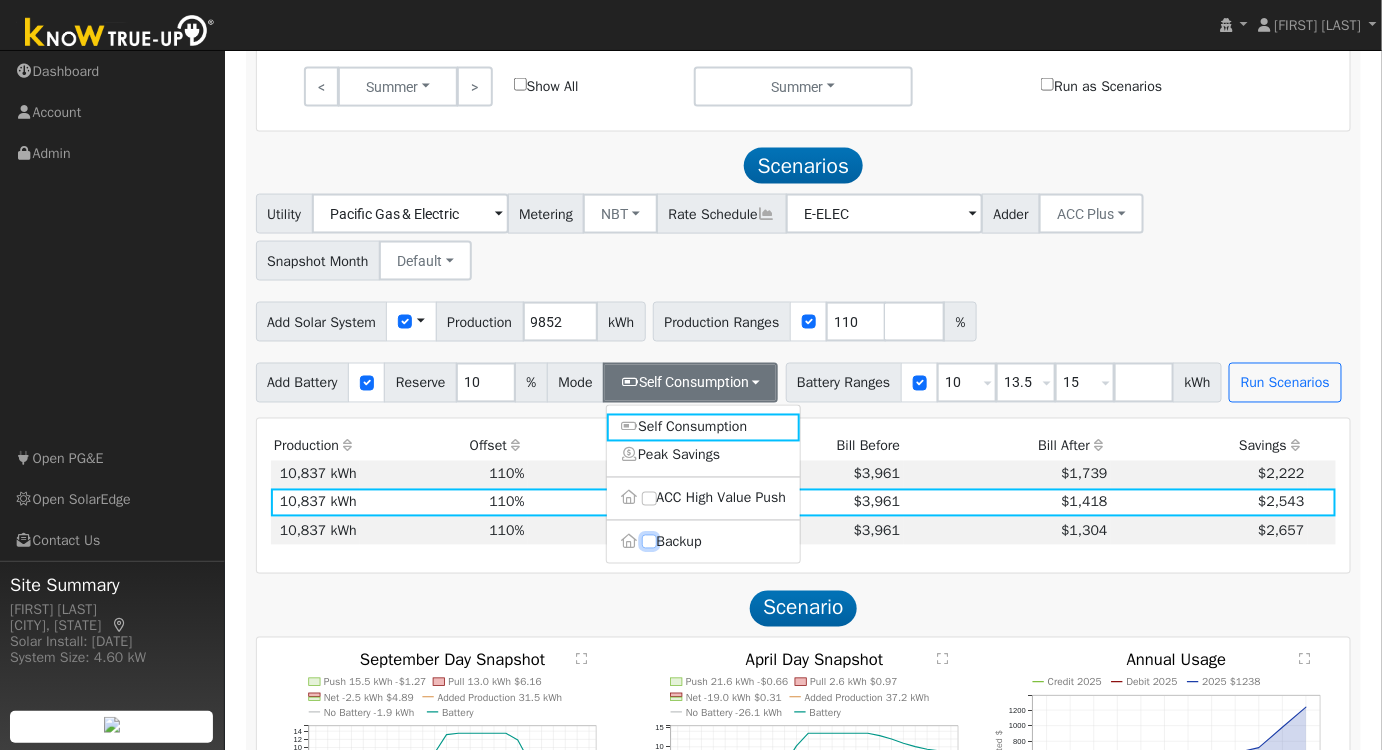 click on "Backup" at bounding box center (649, 542) 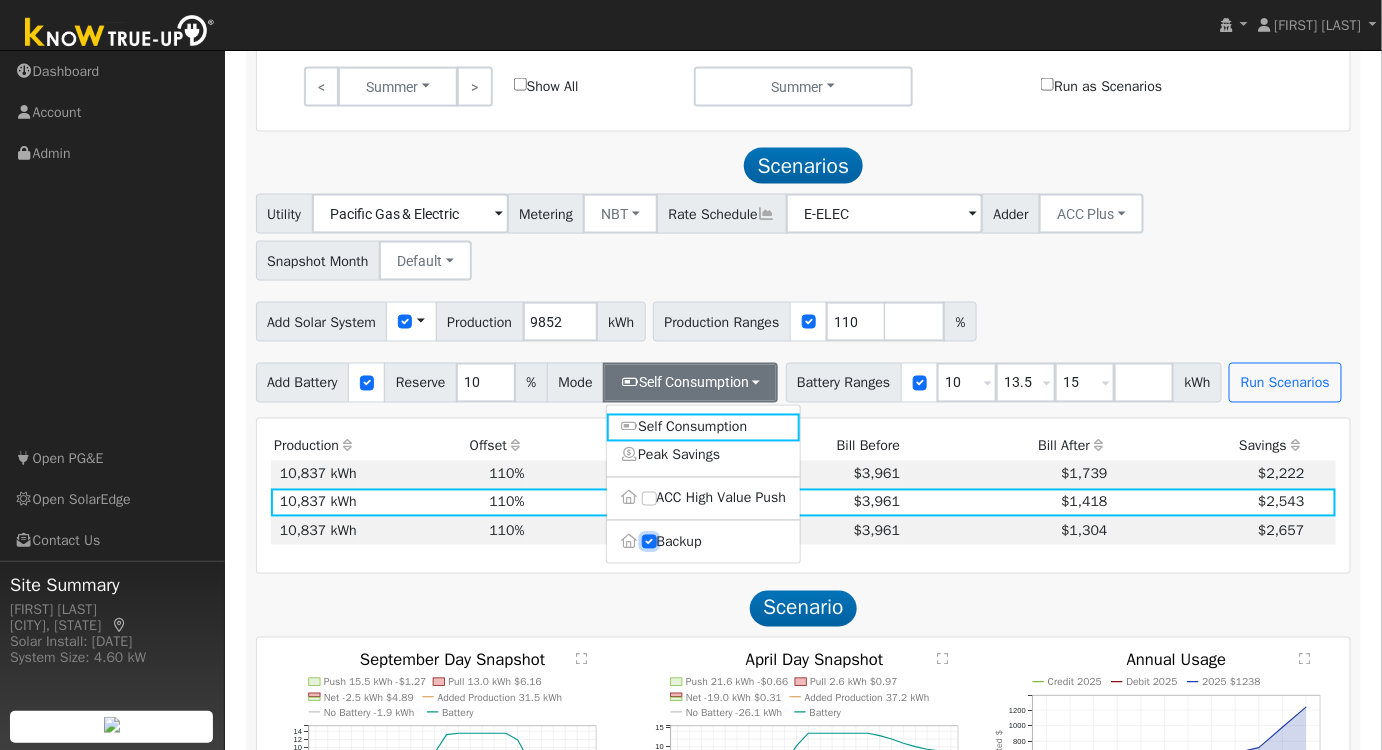 type on "20" 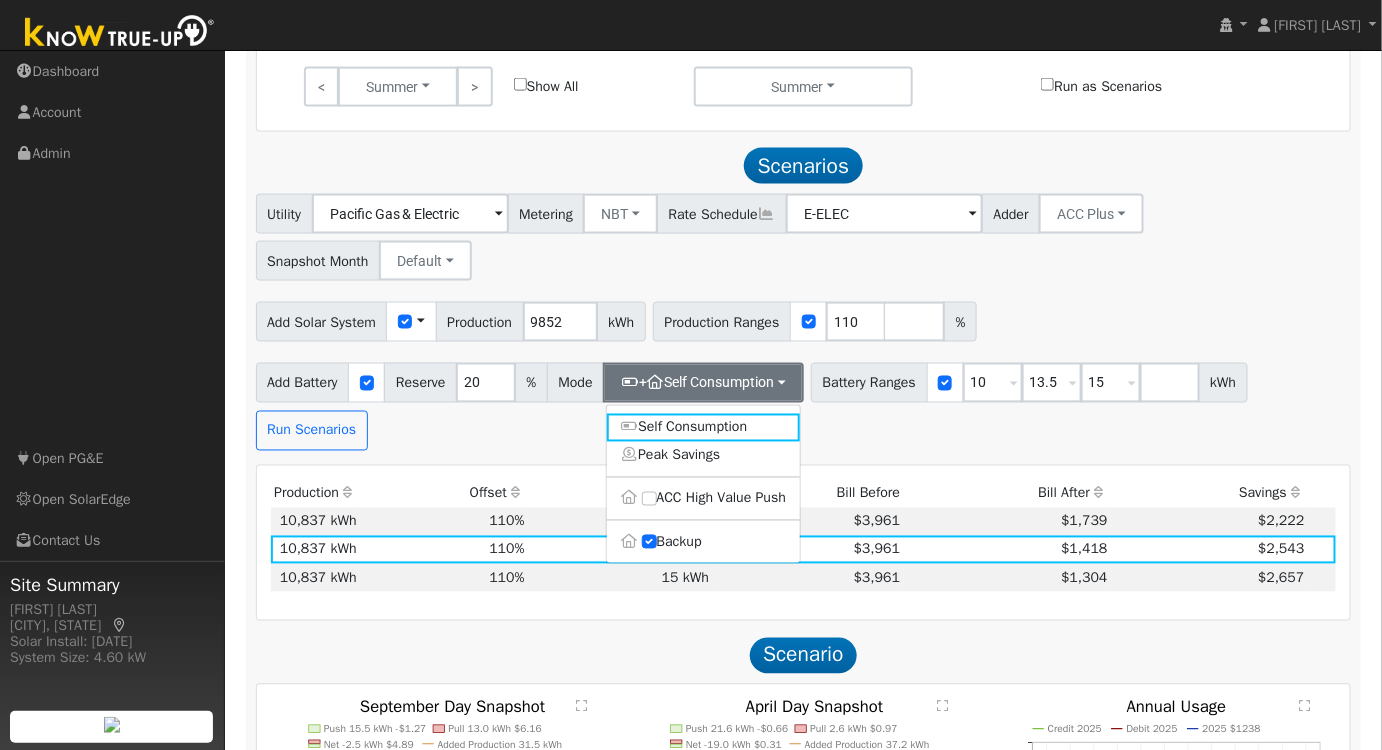 click on "Utility Pacific Gas & Electric Metering NBT NEM NBT  Rate Schedule  E-ELEC Adder ACC Plus - None - ACC Plus SB-535 Snapshot Month Default Jan Feb Mar Apr May Jun Jul Aug Sep Oct Nov Dec Add Solar System Use CSV Data Production 9852 kWh Production Ranges 110 % Add Battery Reserve 20 % Mode +  Self Consumption  Self Consumption  Peak Savings    ACC High Value Push    Backup Battery Ranges 10 Overrides Reserve % Mode  None None  Self Consumption  Peak Savings    ACC High Value Push    Backup 13.5 Overrides Reserve % Mode  None None  Self Consumption  Peak Savings    ACC High Value Push    Backup 15 Overrides Reserve % Mode  None None  Self Consumption  Peak Savings    ACC High Value Push    Backup kWh Run Scenarios" at bounding box center [803, 322] 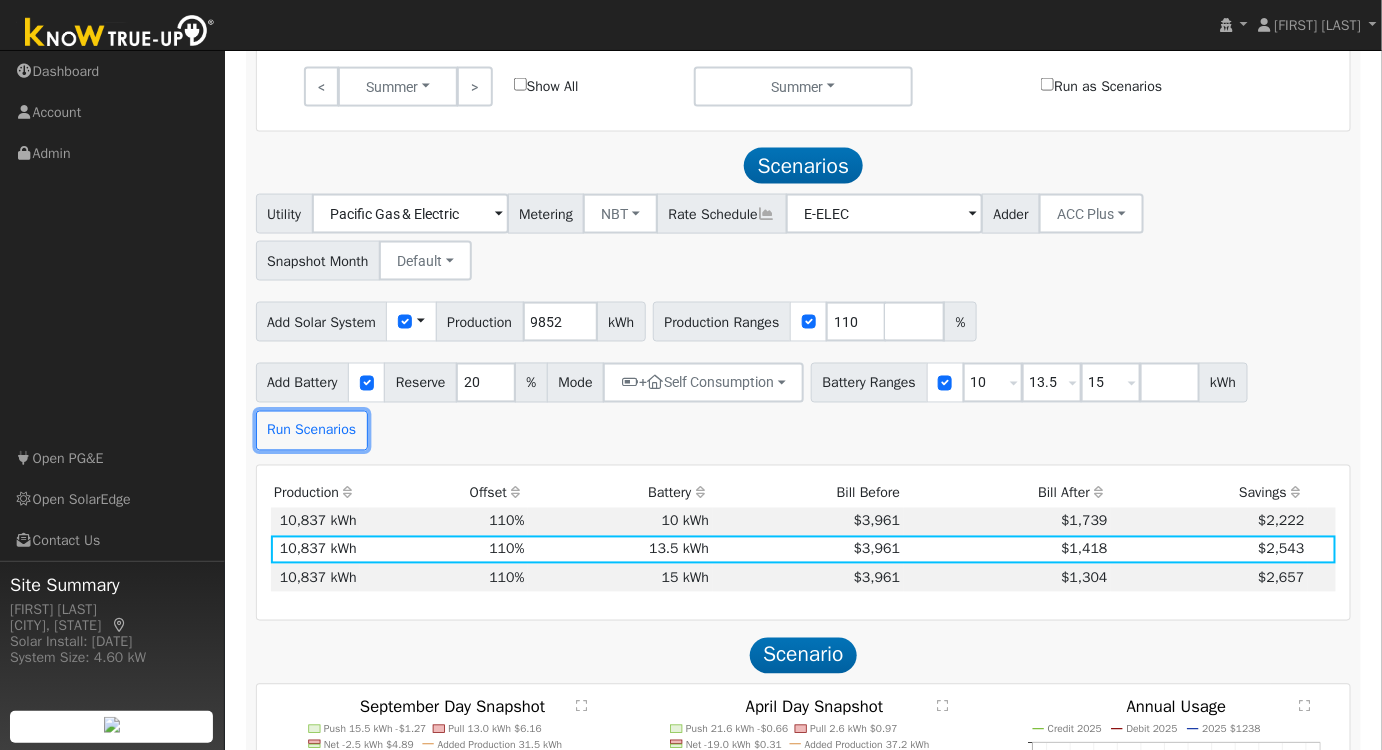click on "Run Scenarios" at bounding box center (312, 431) 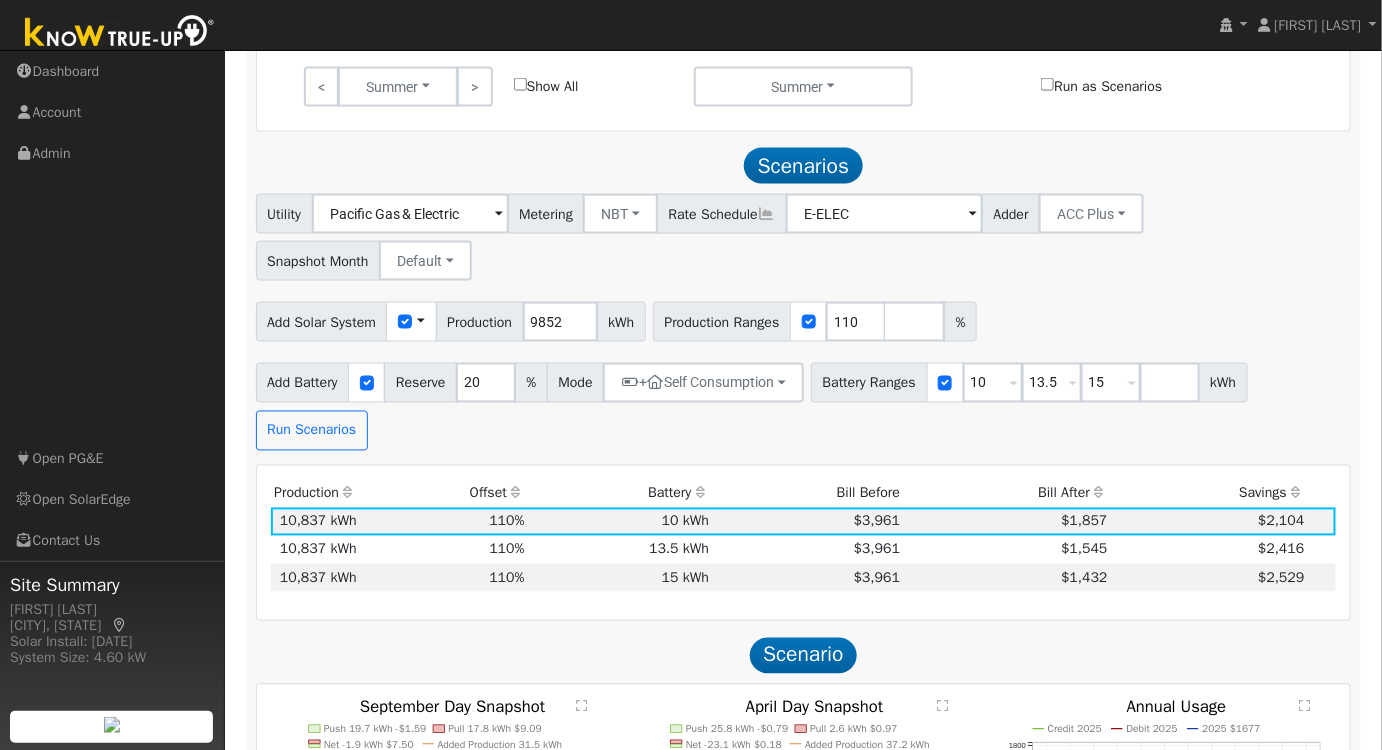 scroll, scrollTop: 1026, scrollLeft: 0, axis: vertical 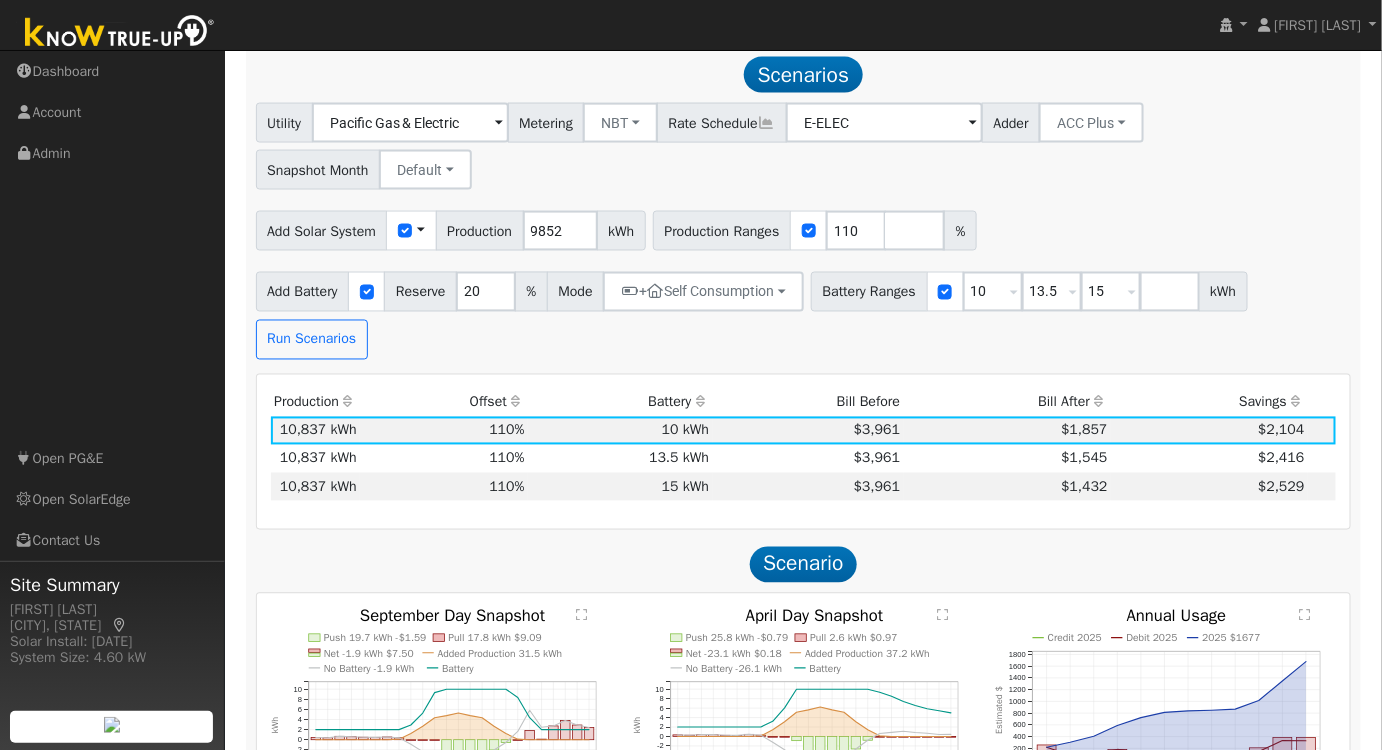 click on "$3,961" at bounding box center (808, 459) 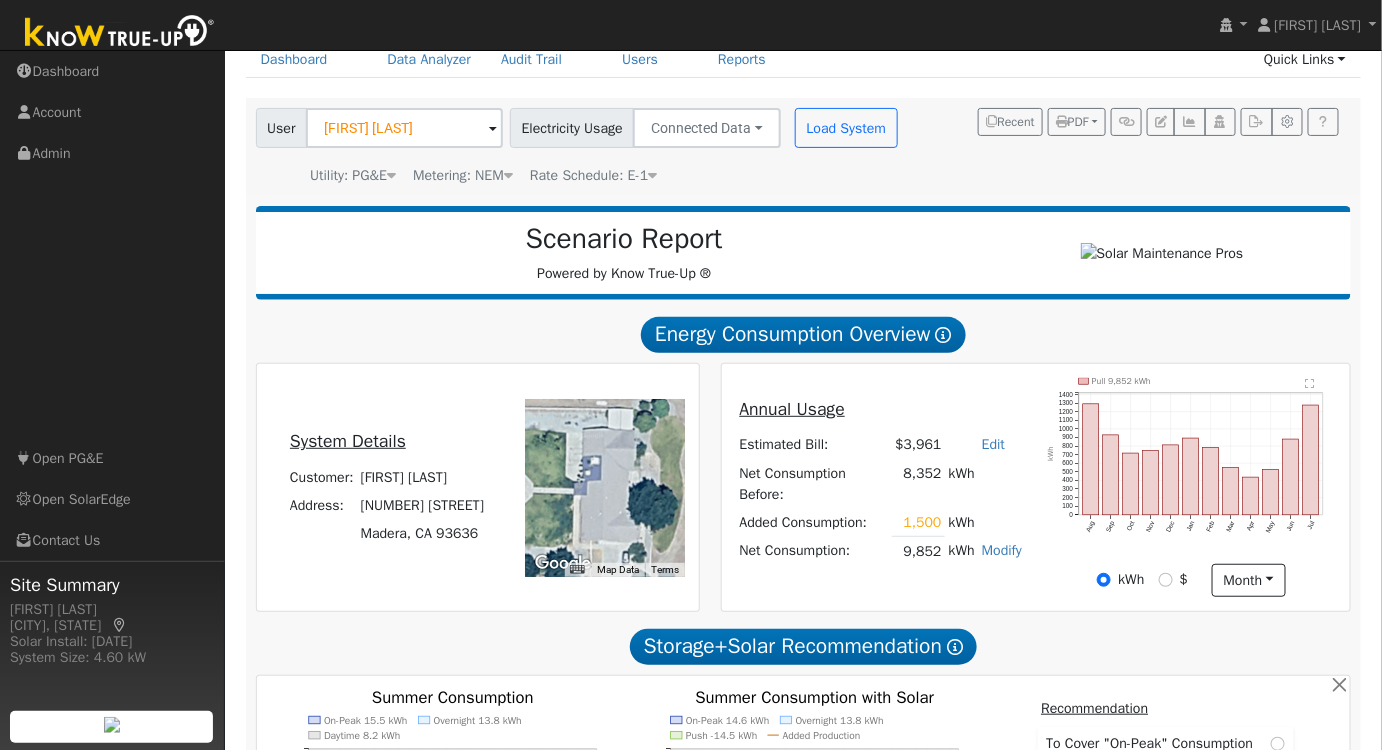 scroll, scrollTop: 26, scrollLeft: 0, axis: vertical 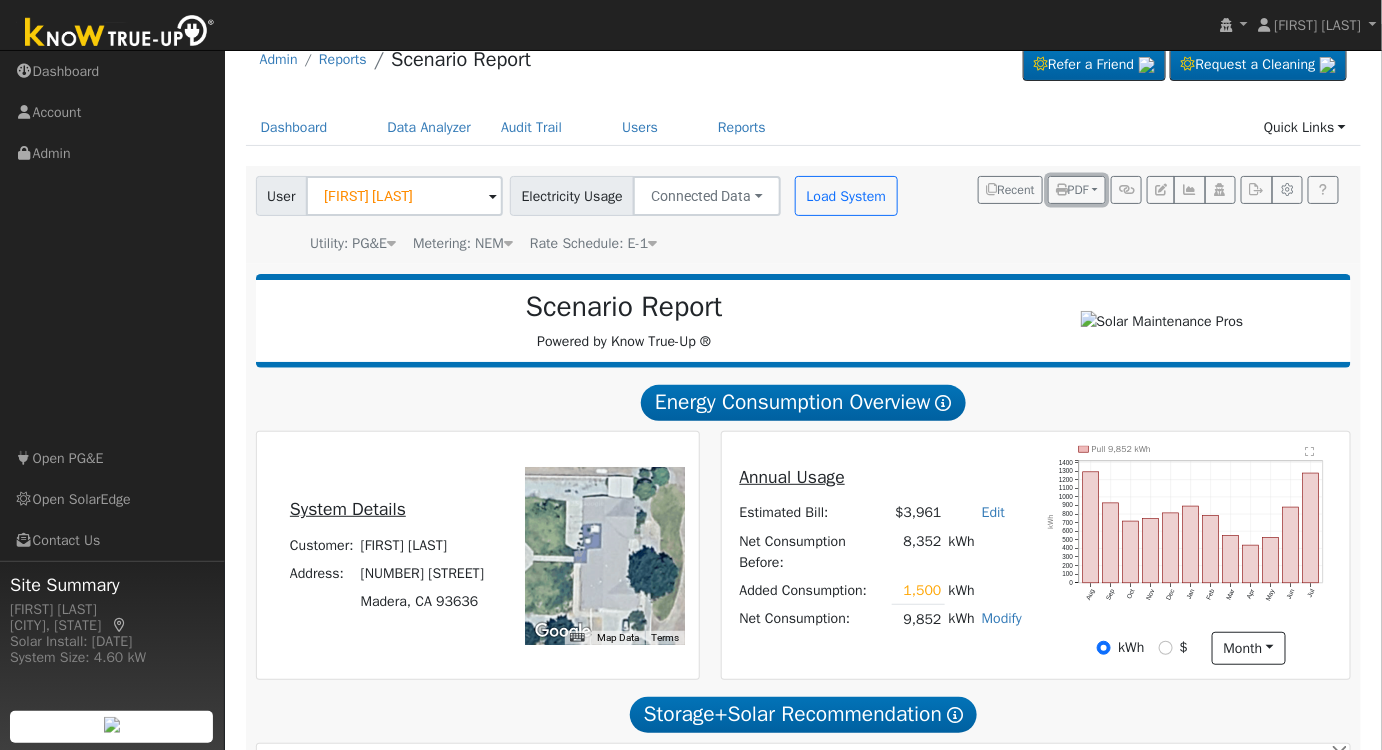 click on "PDF" at bounding box center [1072, 190] 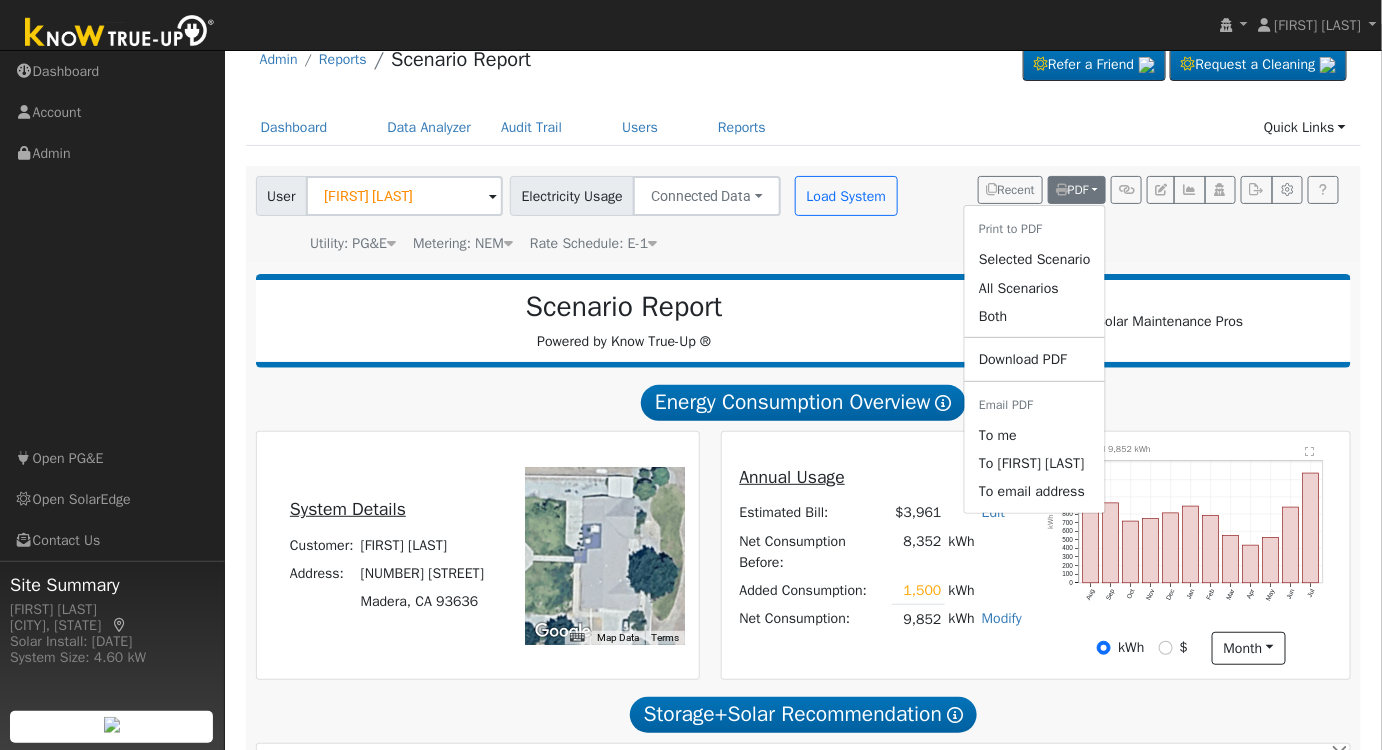 click on "Selected Scenario" at bounding box center (1035, 260) 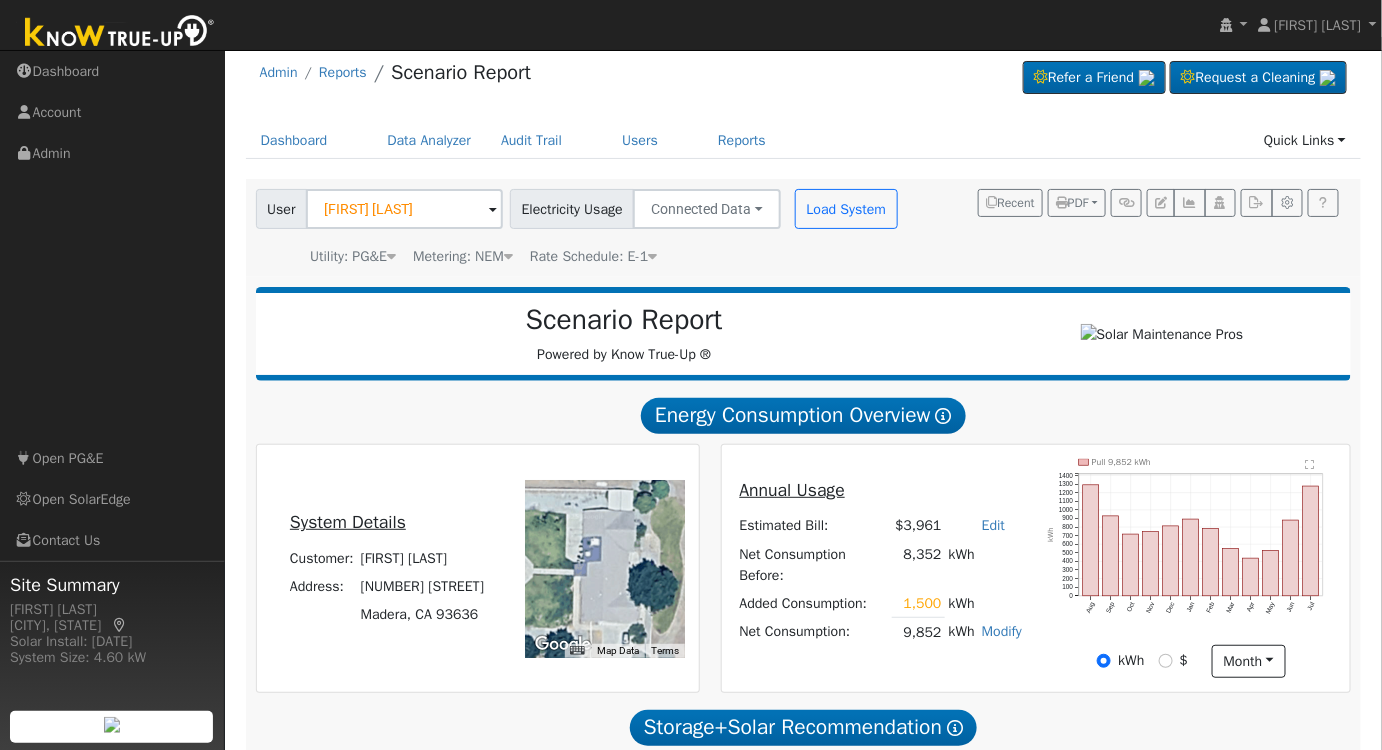 scroll, scrollTop: 0, scrollLeft: 0, axis: both 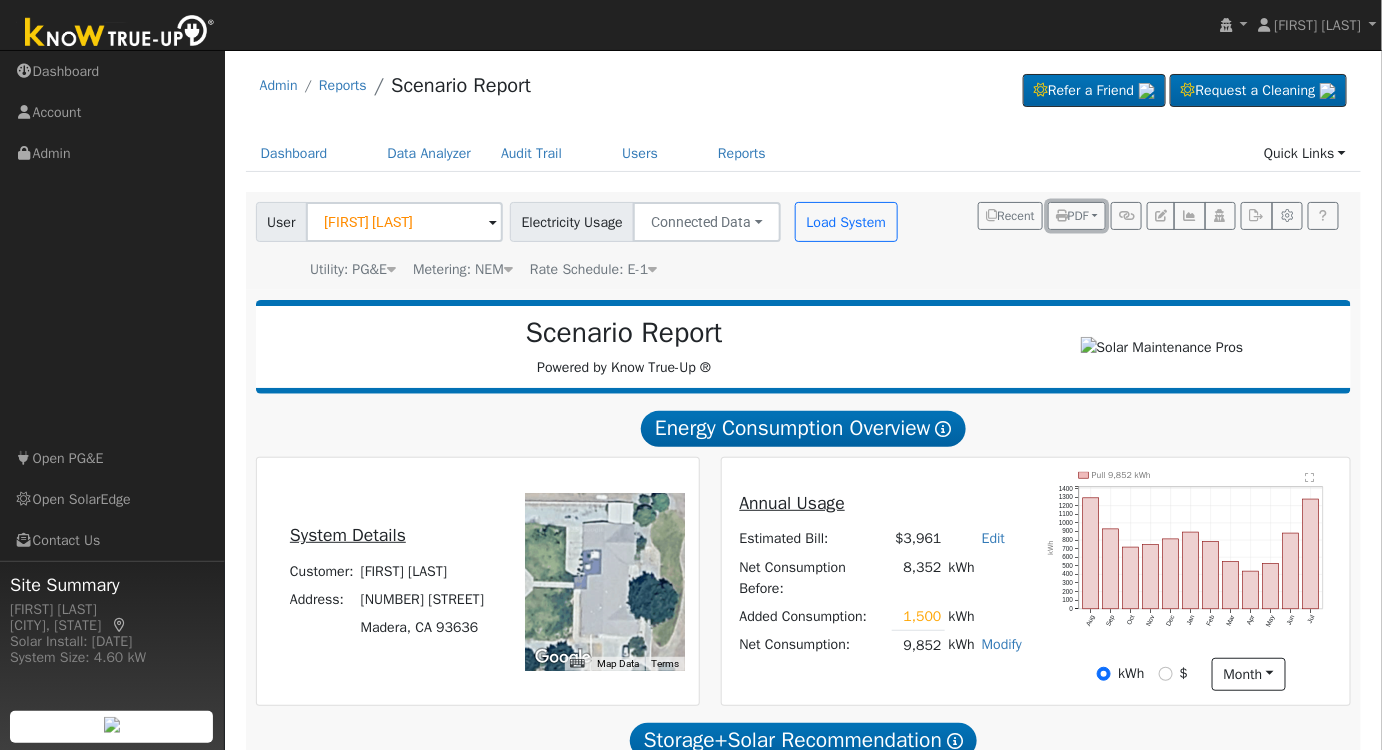 click on "PDF" at bounding box center (1072, 216) 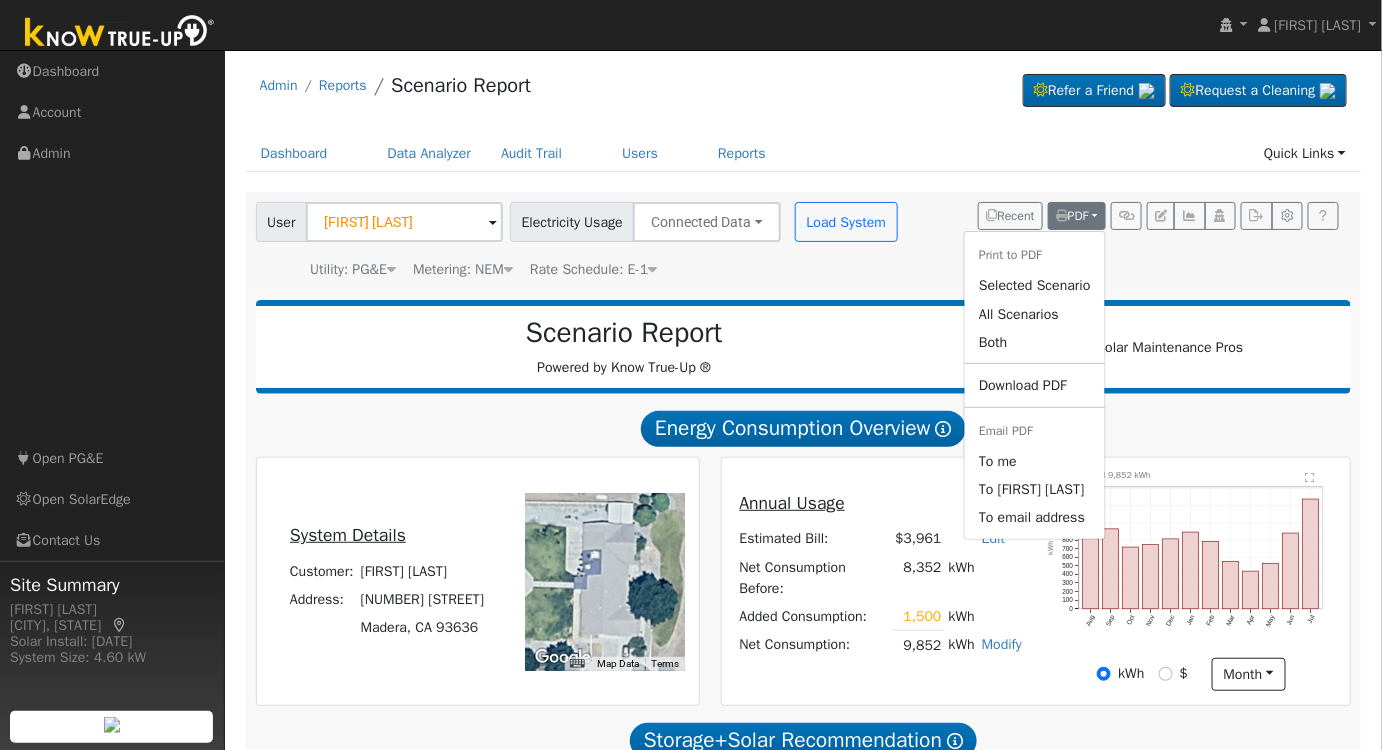 click on "Selected Scenario" at bounding box center (1035, 286) 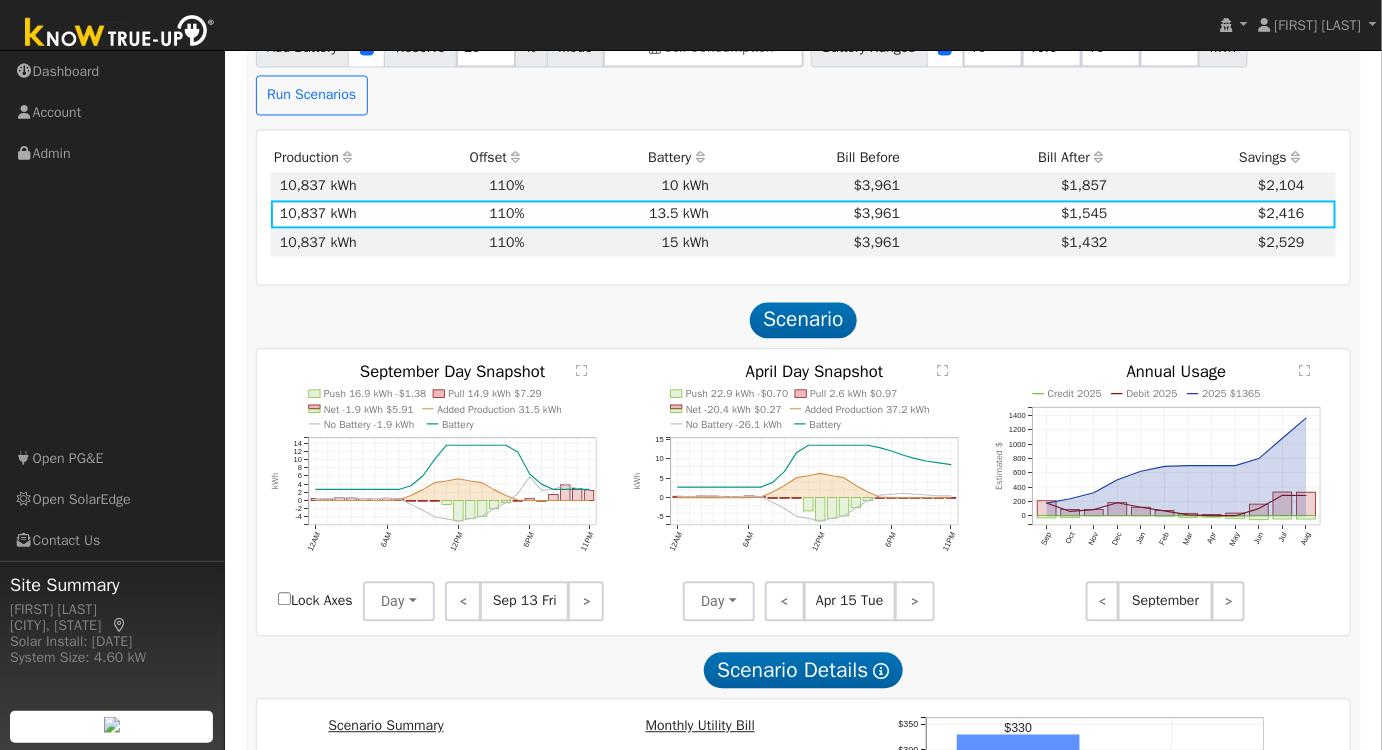 scroll, scrollTop: 1272, scrollLeft: 0, axis: vertical 